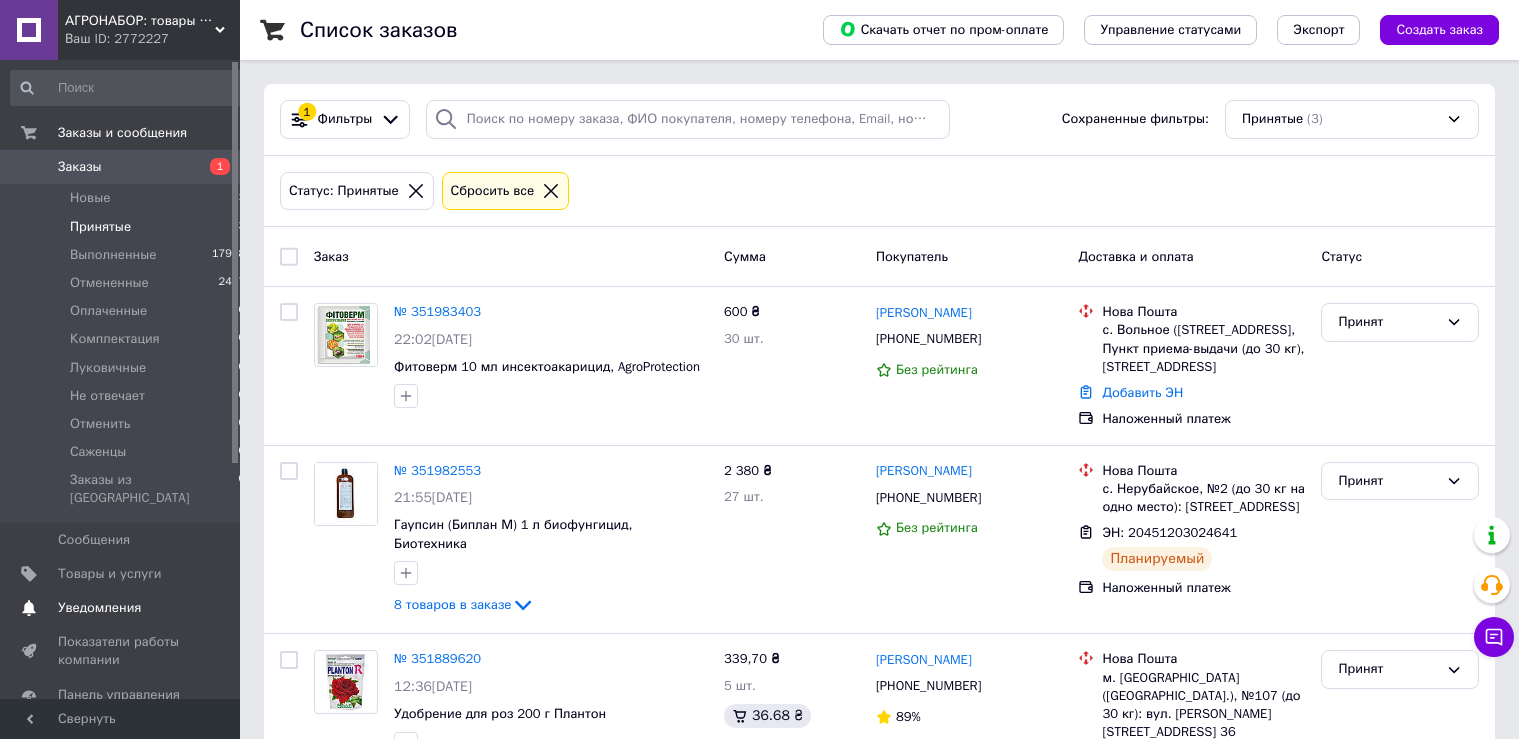 scroll, scrollTop: 86, scrollLeft: 0, axis: vertical 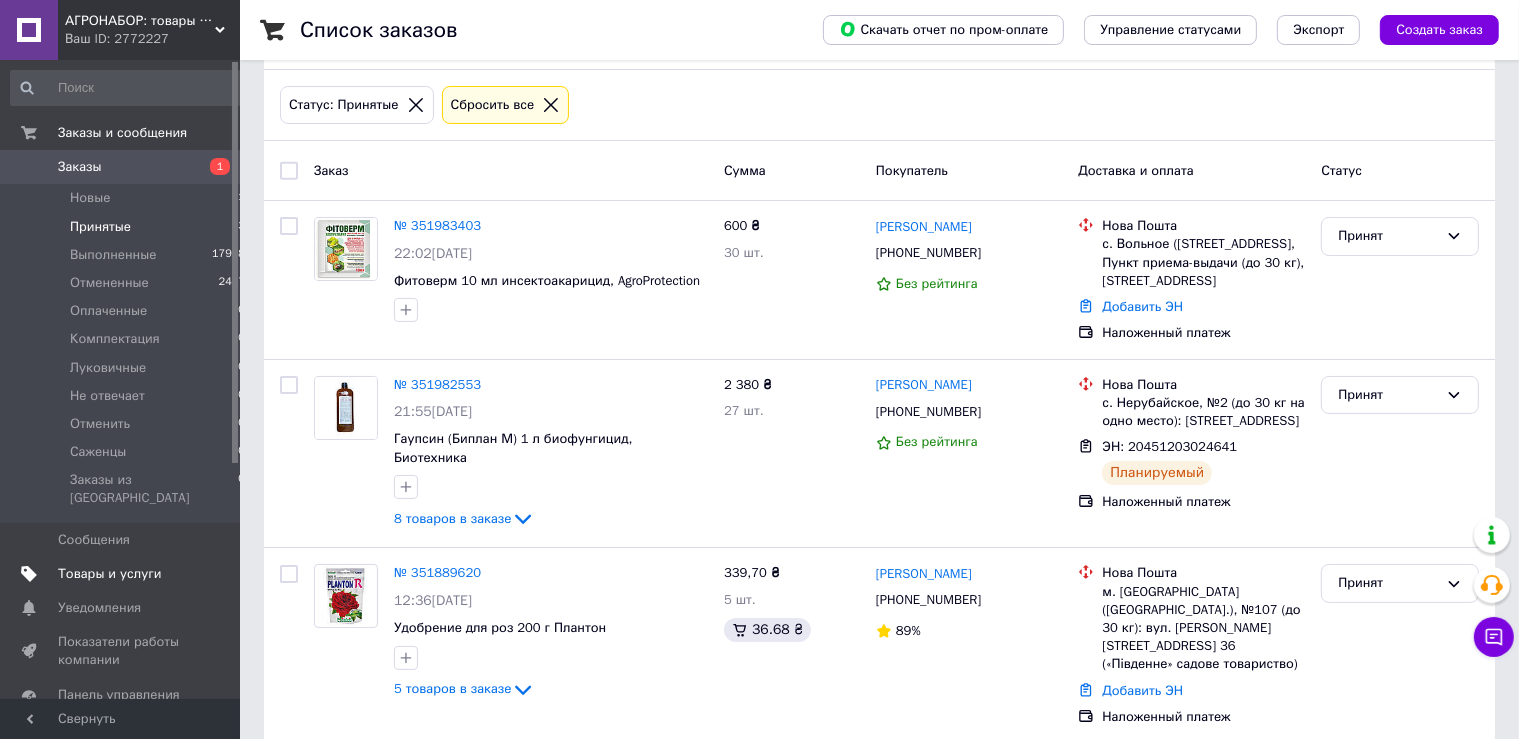 click on "Товары и услуги" at bounding box center [110, 574] 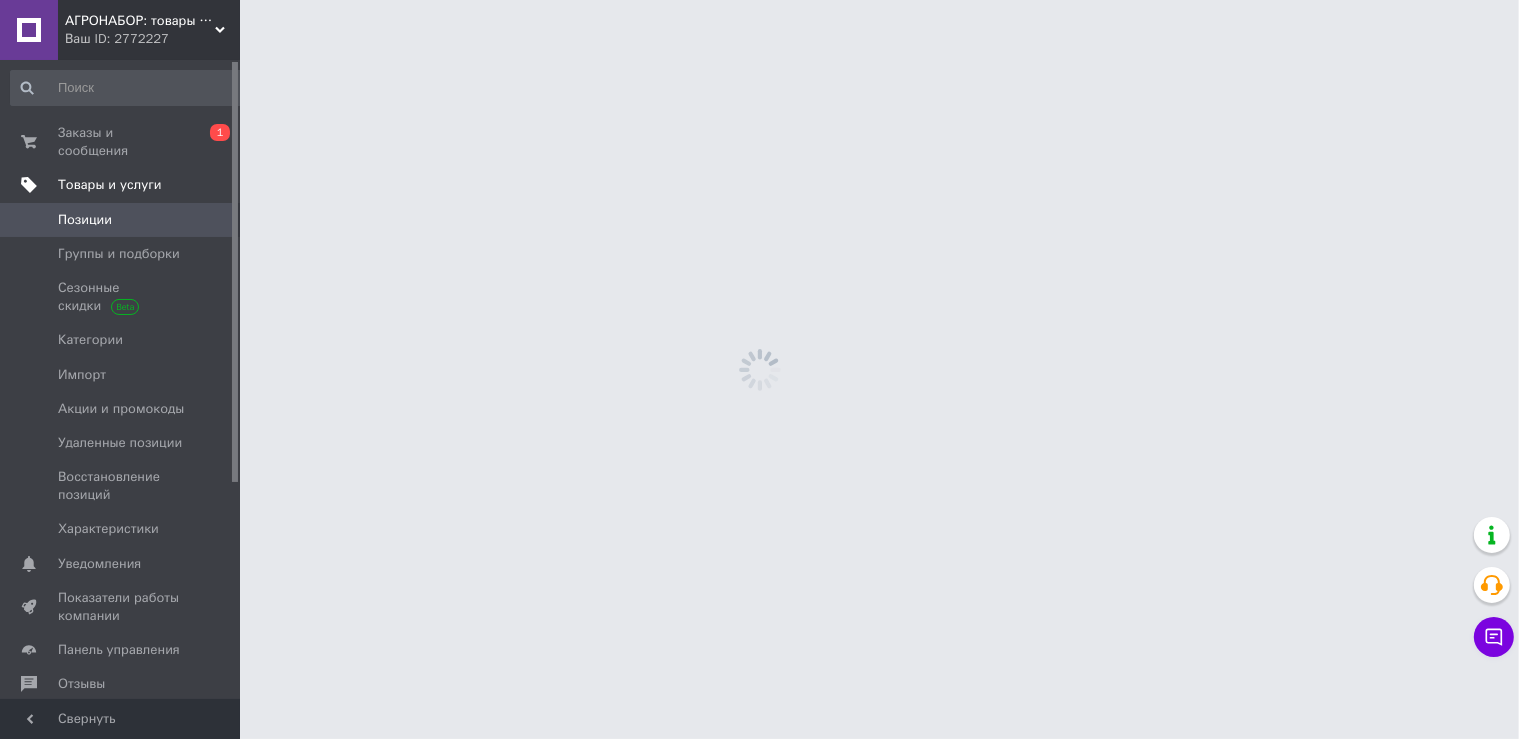 scroll, scrollTop: 0, scrollLeft: 0, axis: both 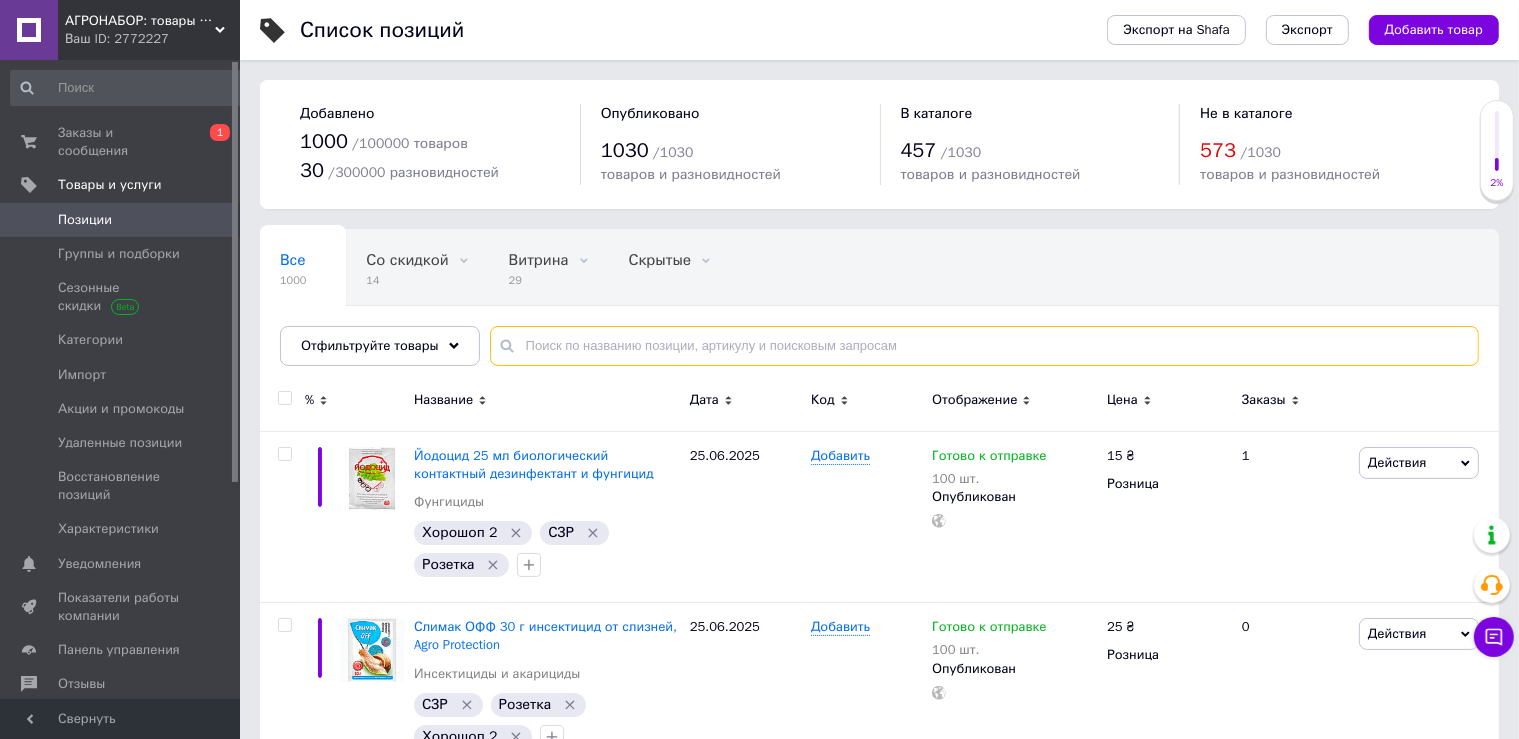 click at bounding box center [984, 346] 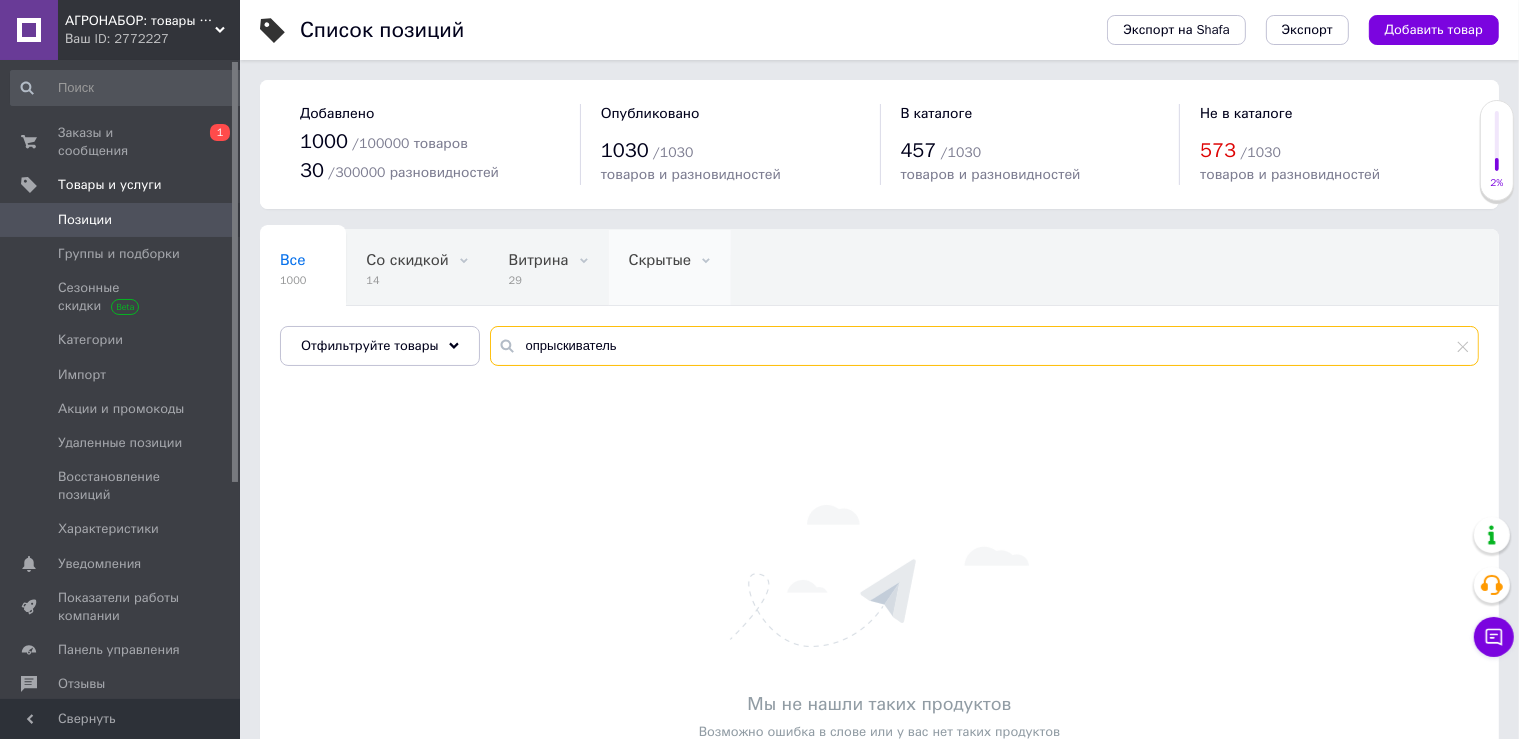 type on "опрыскиватель" 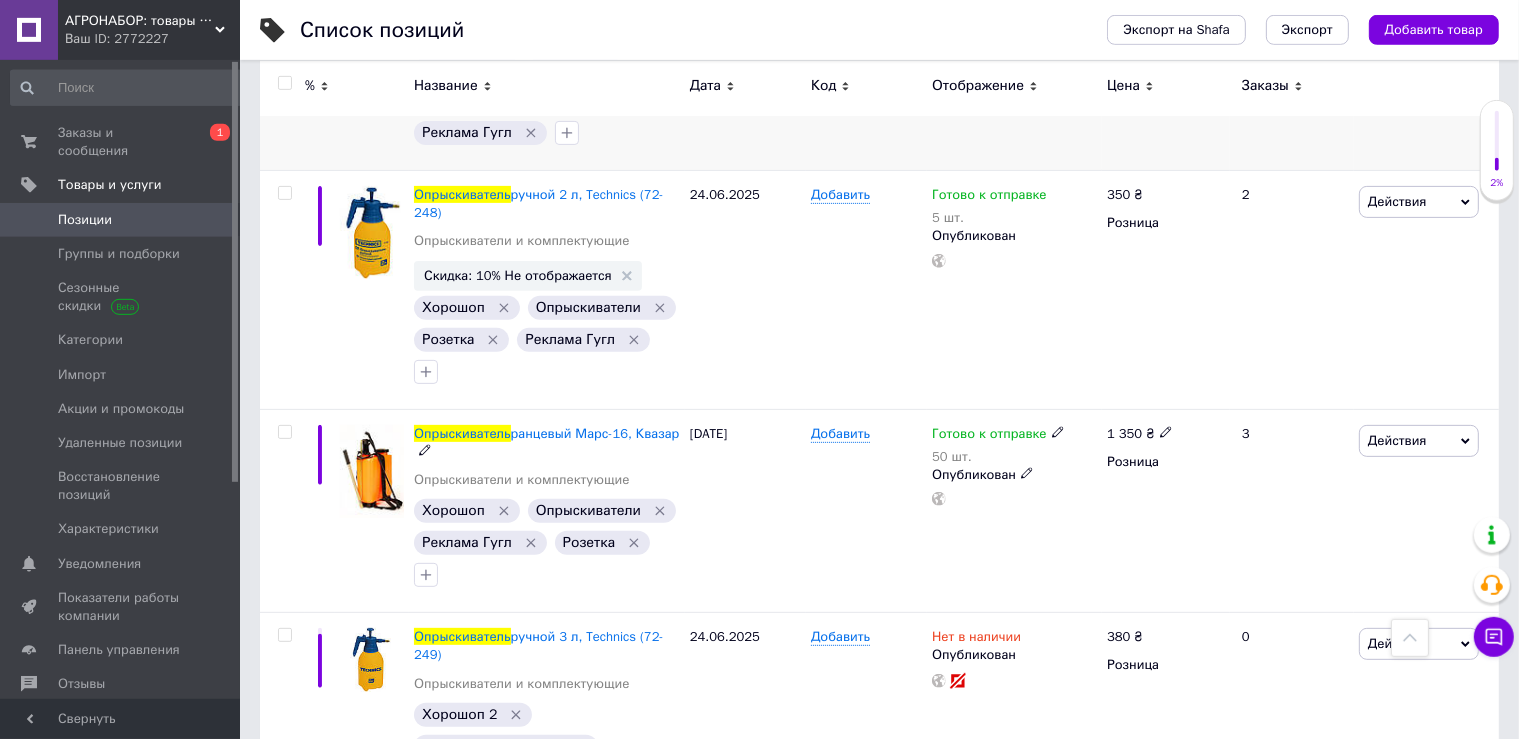 scroll, scrollTop: 1056, scrollLeft: 0, axis: vertical 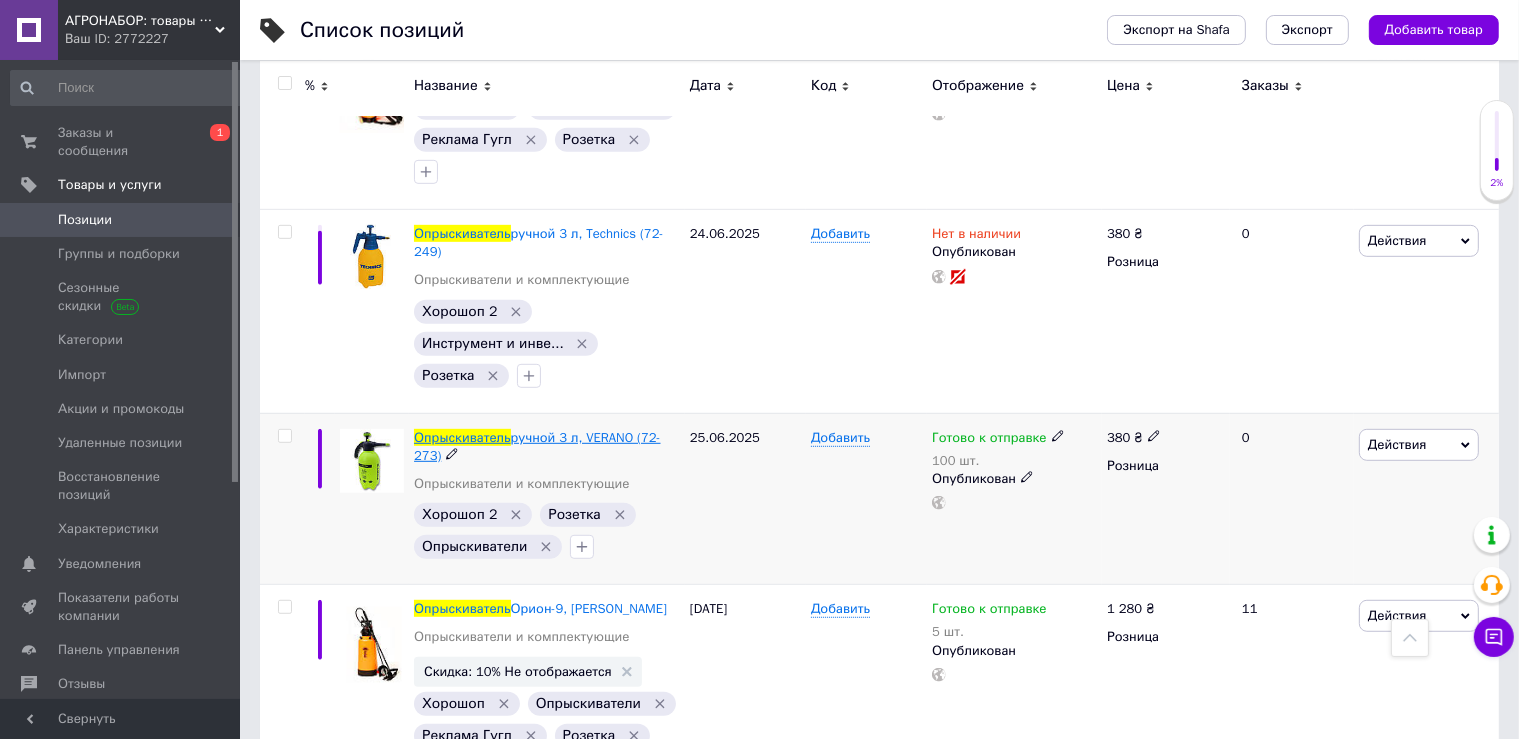 click on "ручной 3 л, VERANO (72-273)" at bounding box center (537, 446) 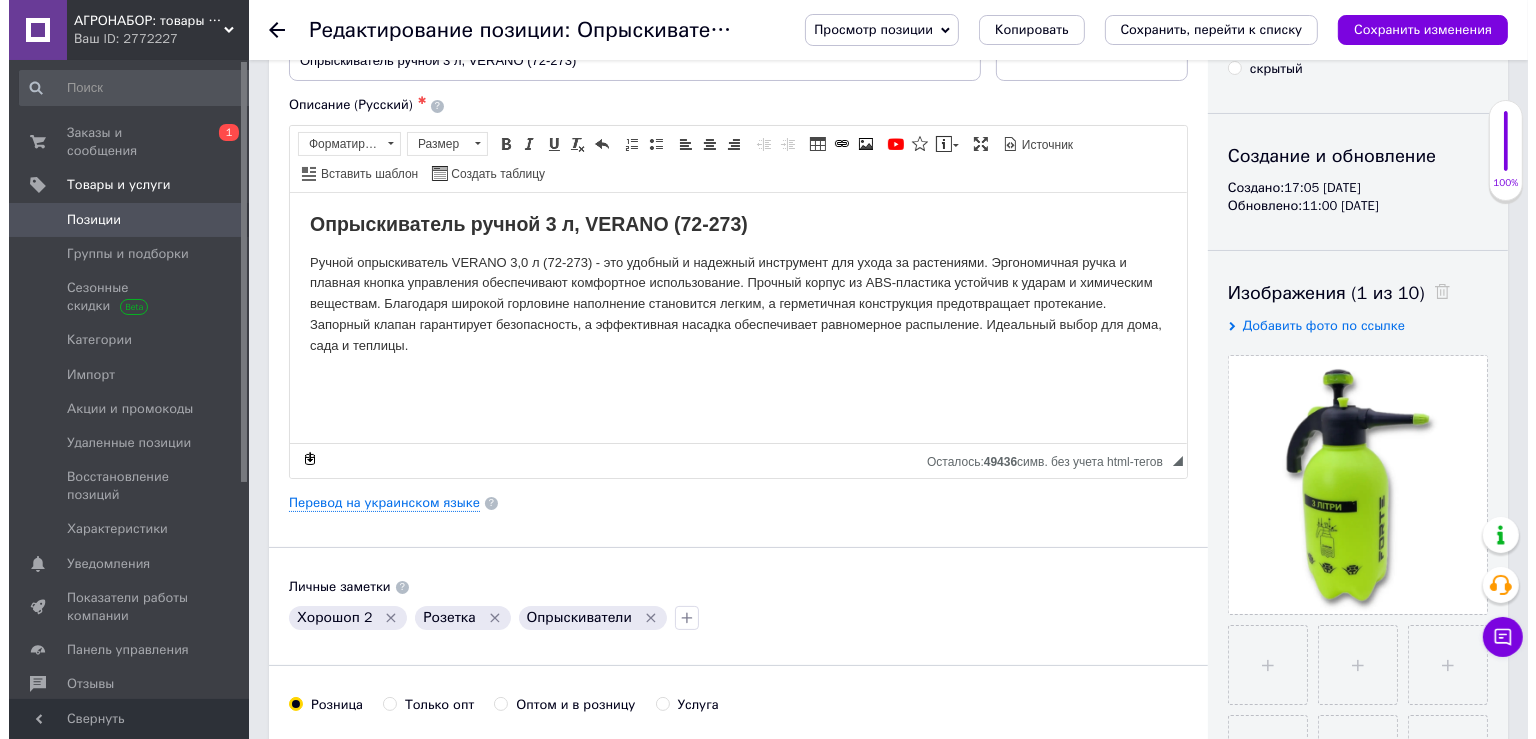 scroll, scrollTop: 211, scrollLeft: 0, axis: vertical 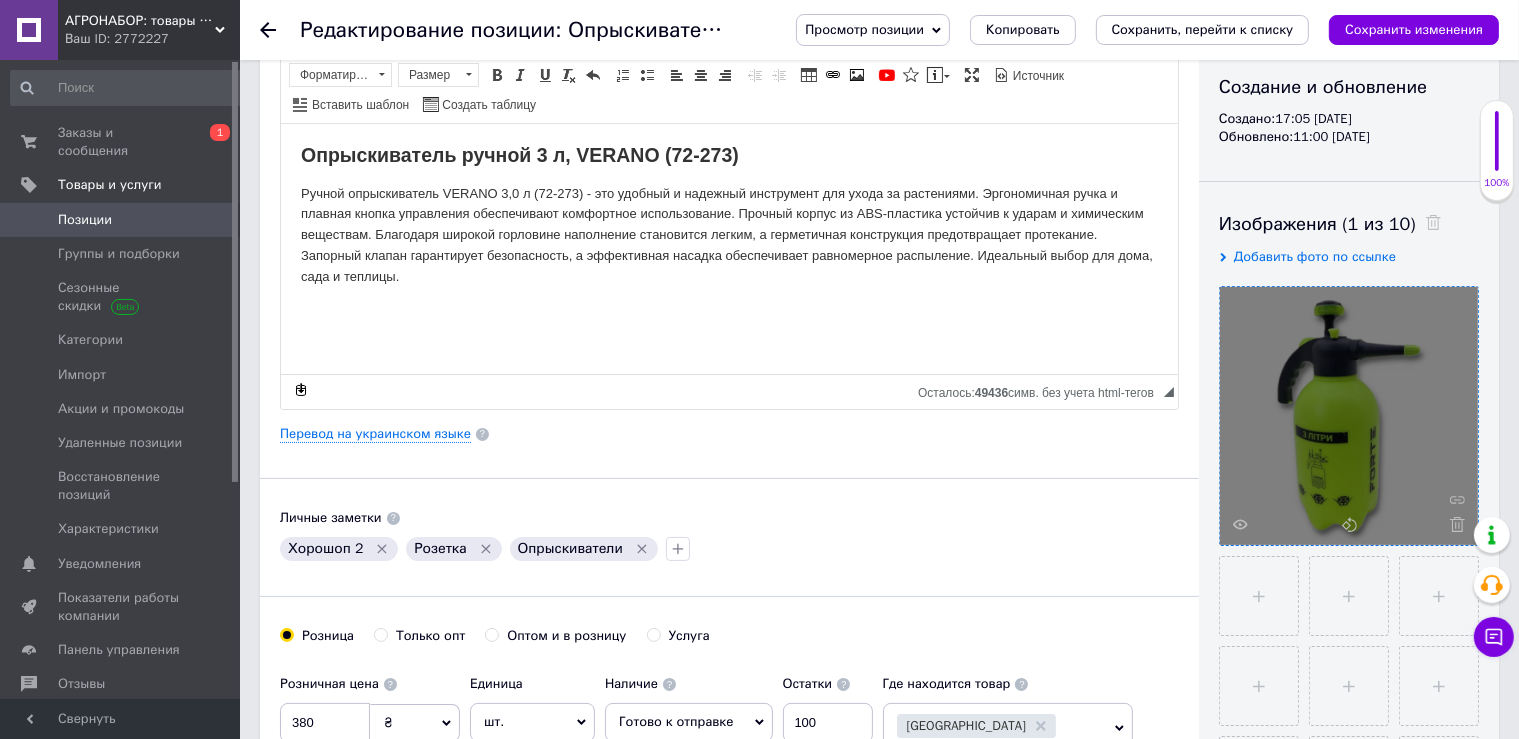 click at bounding box center [1349, 416] 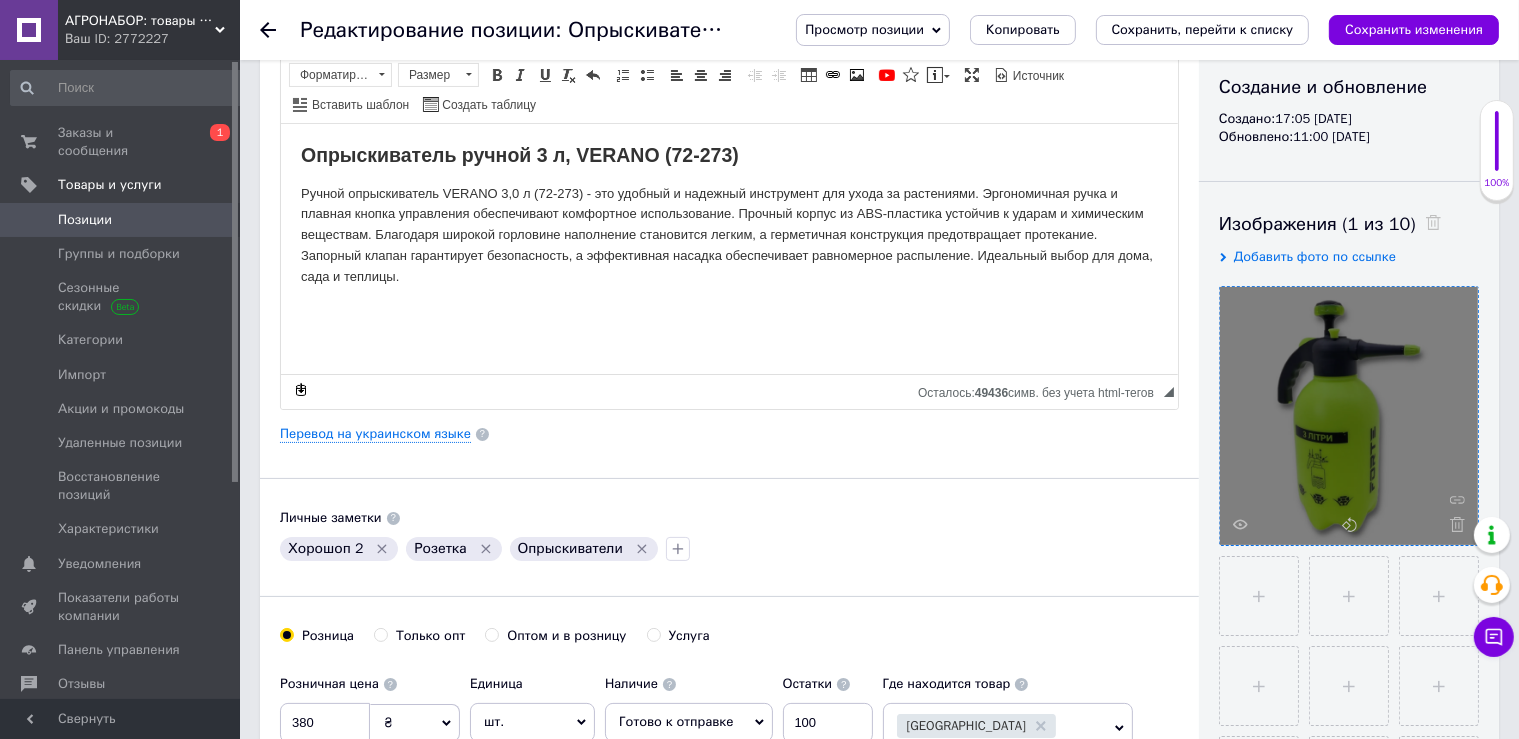 click at bounding box center [1349, 416] 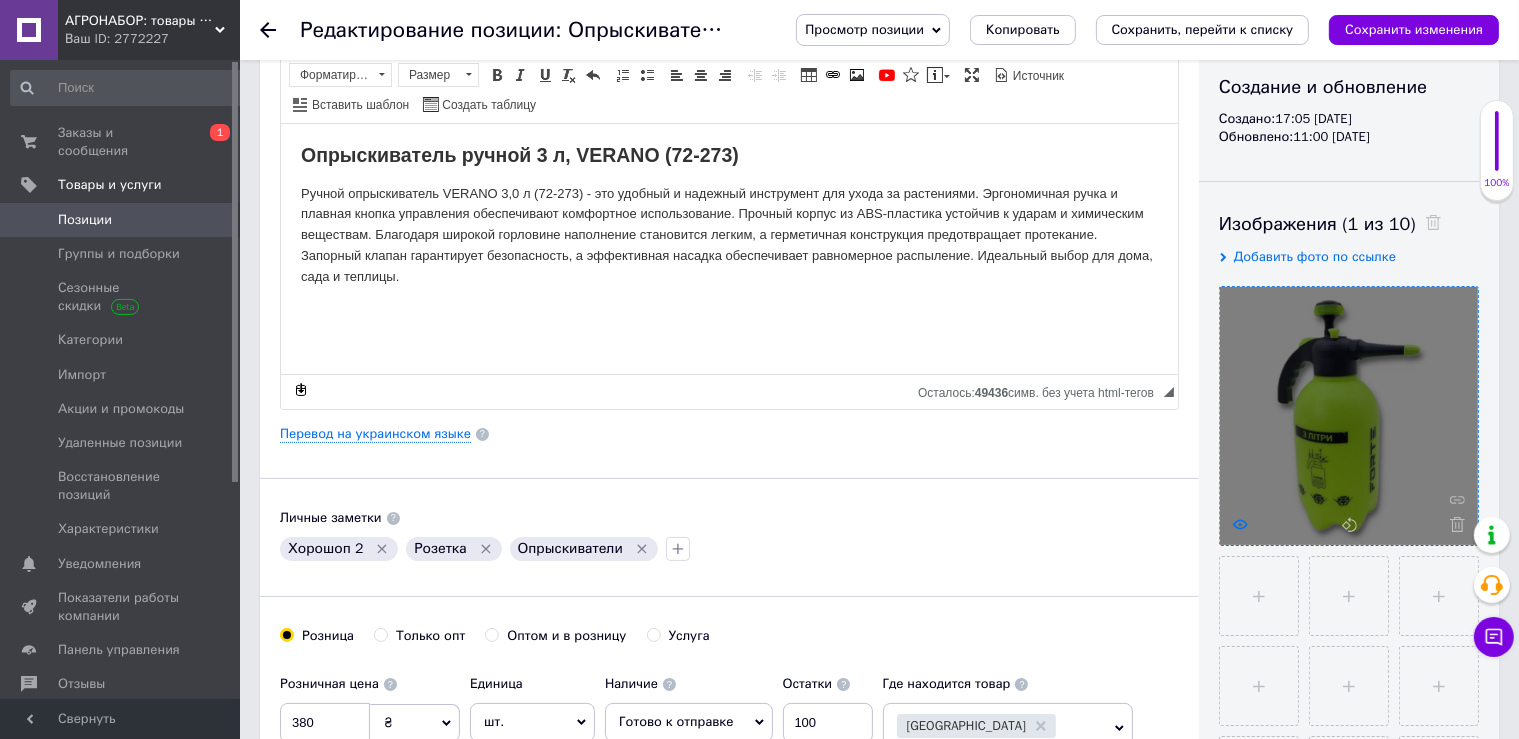 click 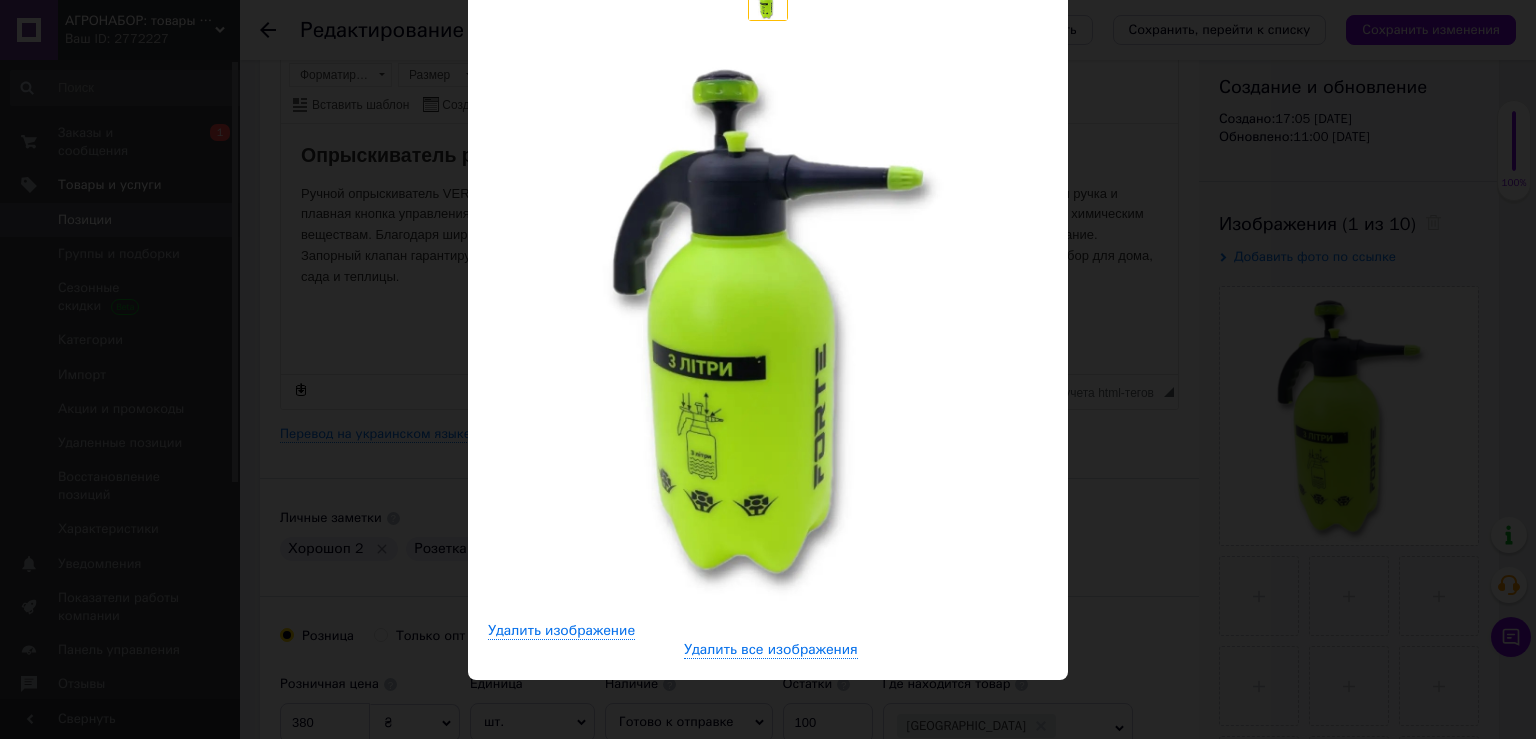 scroll, scrollTop: 191, scrollLeft: 0, axis: vertical 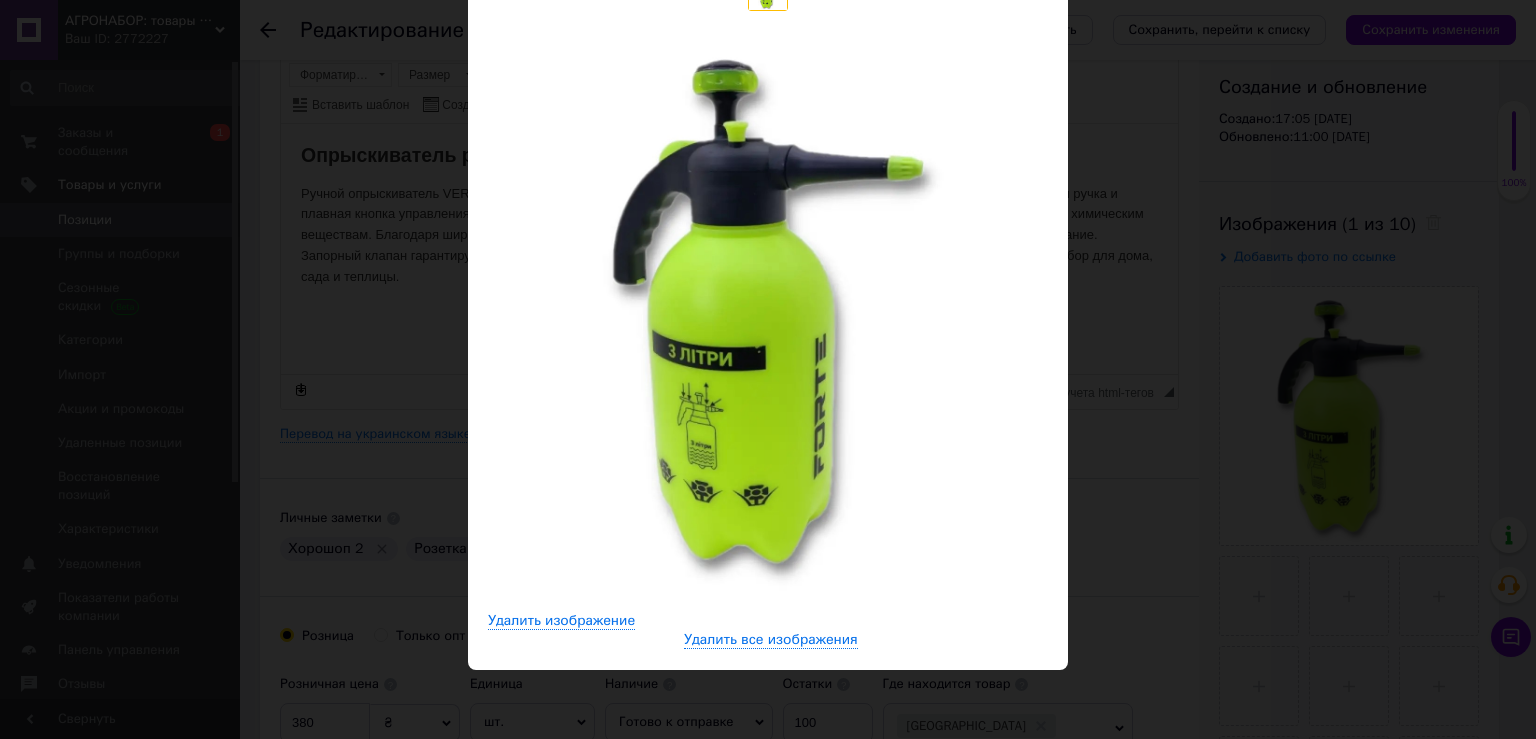 click on "× Просмотр изображения Удалить изображение Удалить все изображения" at bounding box center [768, 369] 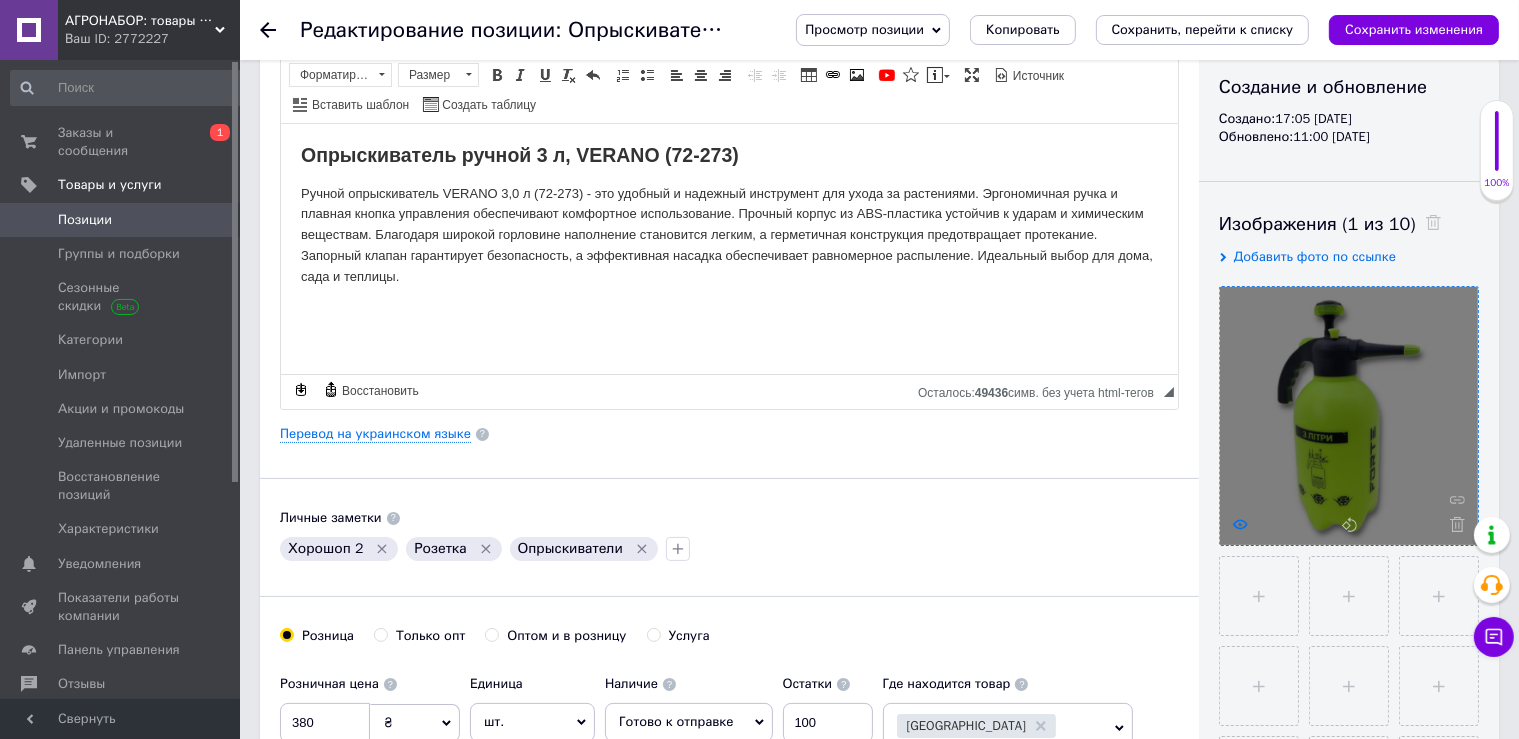 click 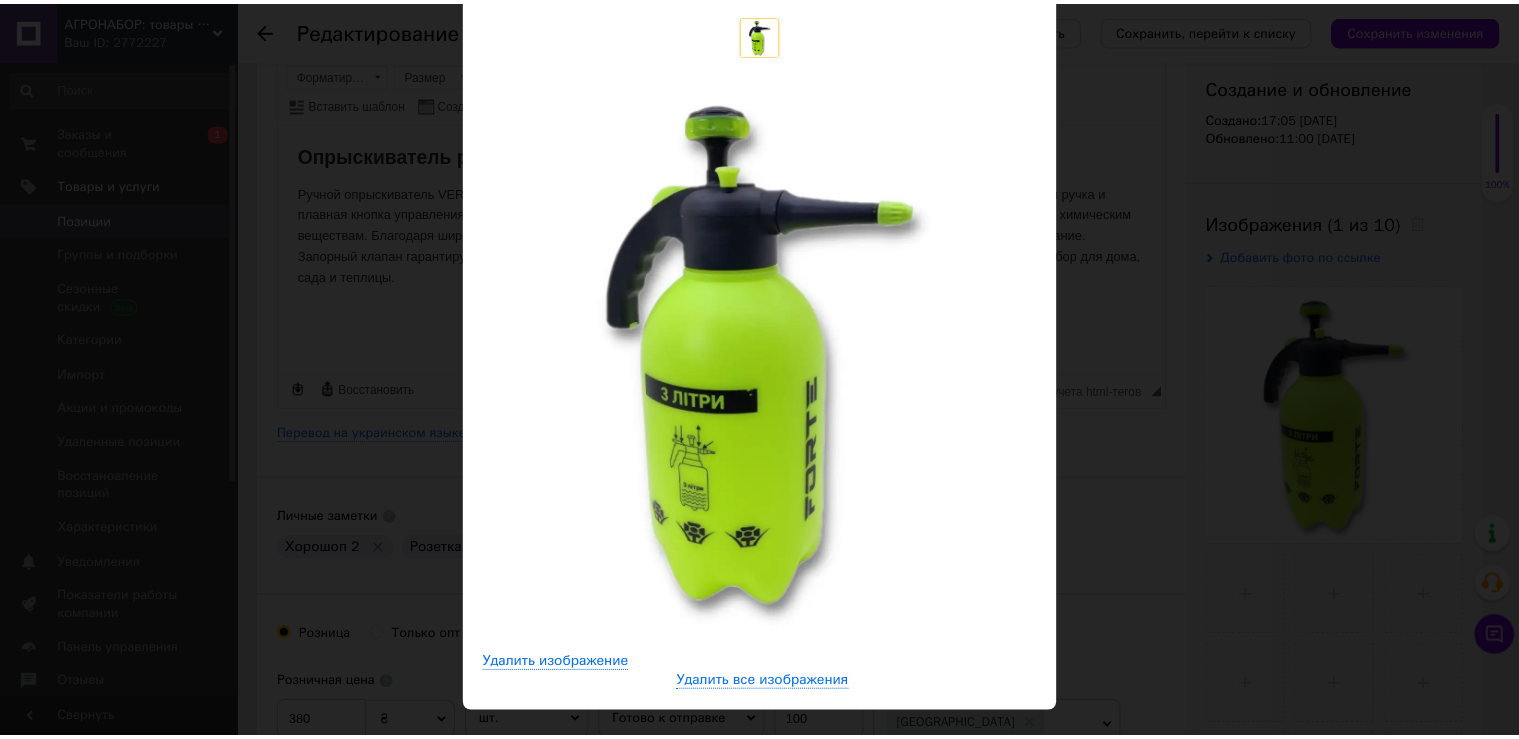 scroll, scrollTop: 191, scrollLeft: 0, axis: vertical 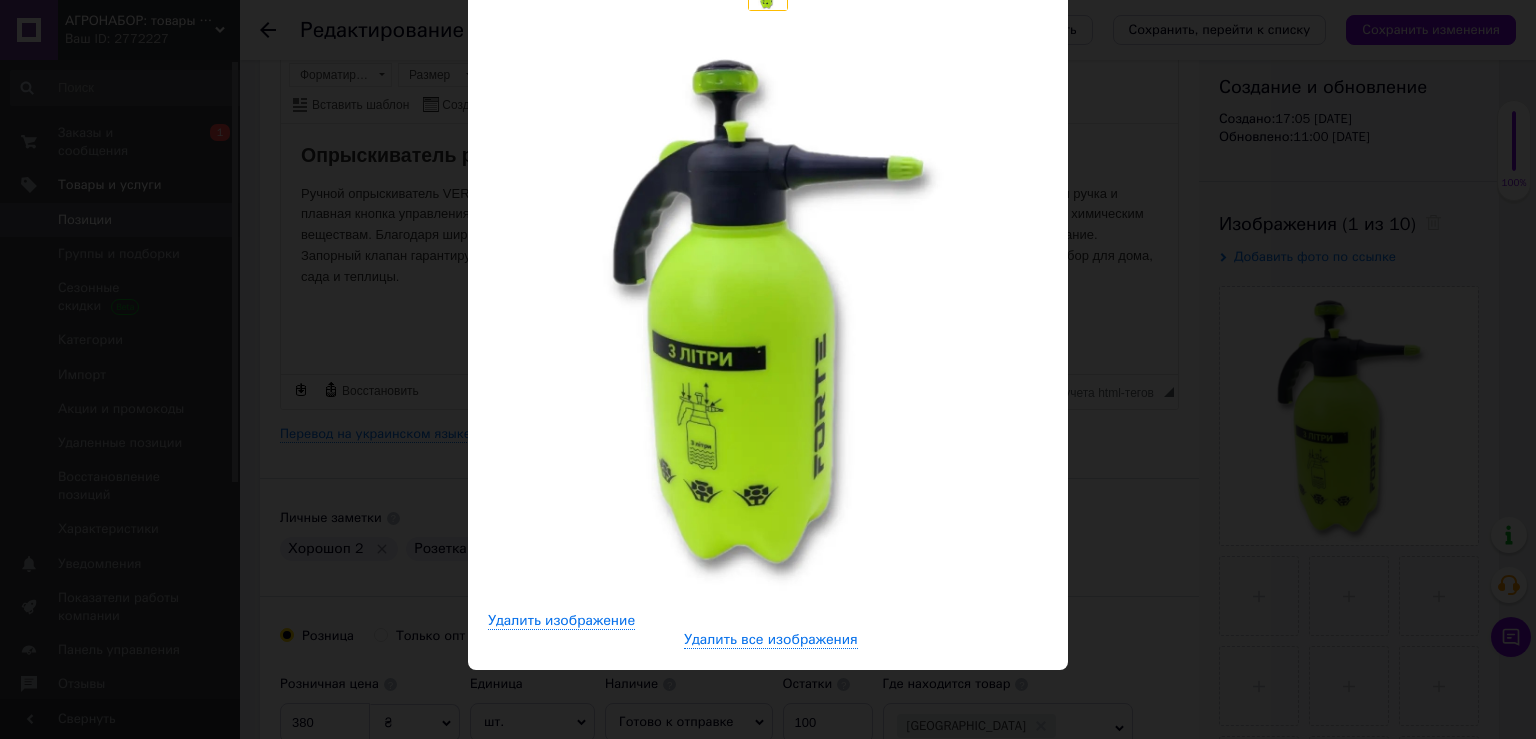 drag, startPoint x: 1173, startPoint y: 426, endPoint x: 1171, endPoint y: 414, distance: 12.165525 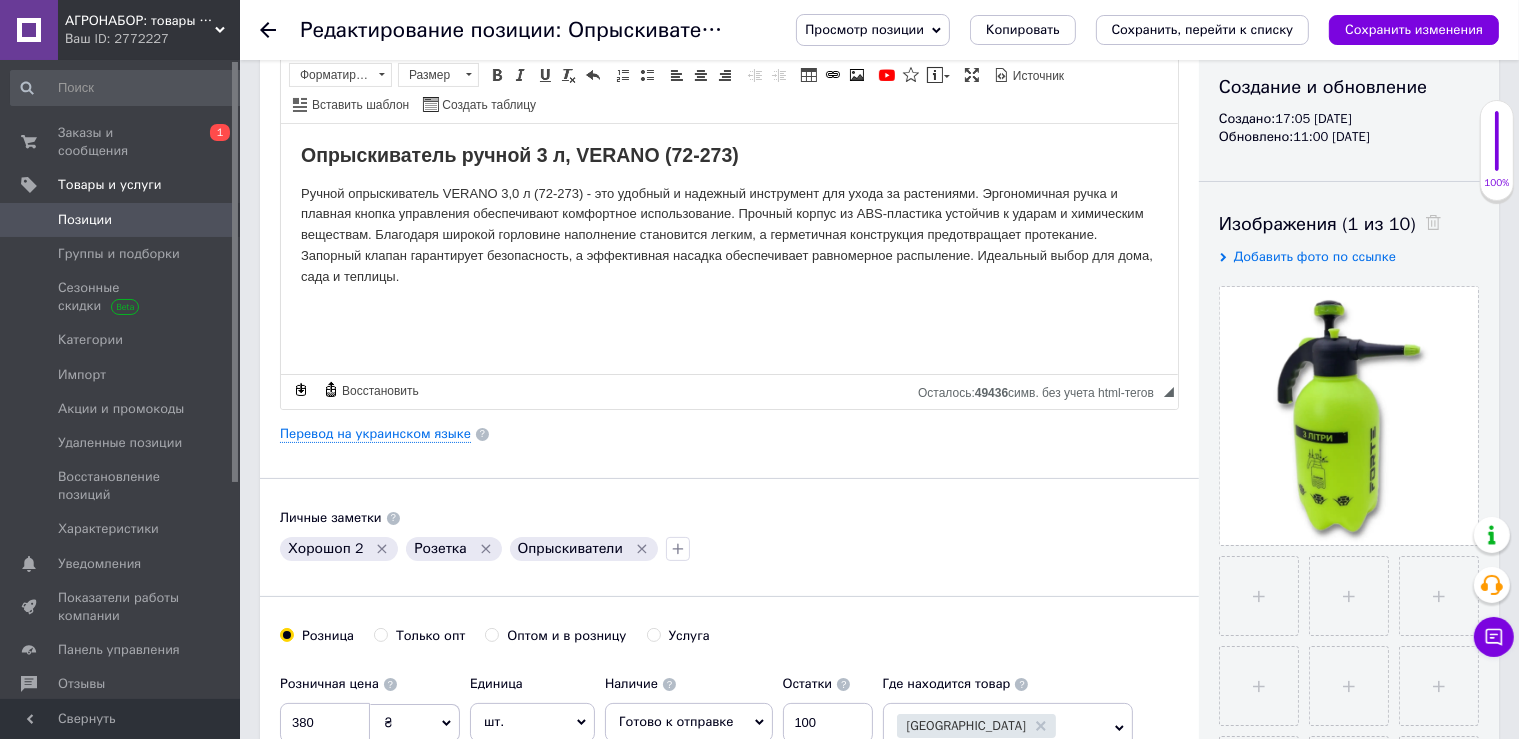 scroll, scrollTop: 0, scrollLeft: 0, axis: both 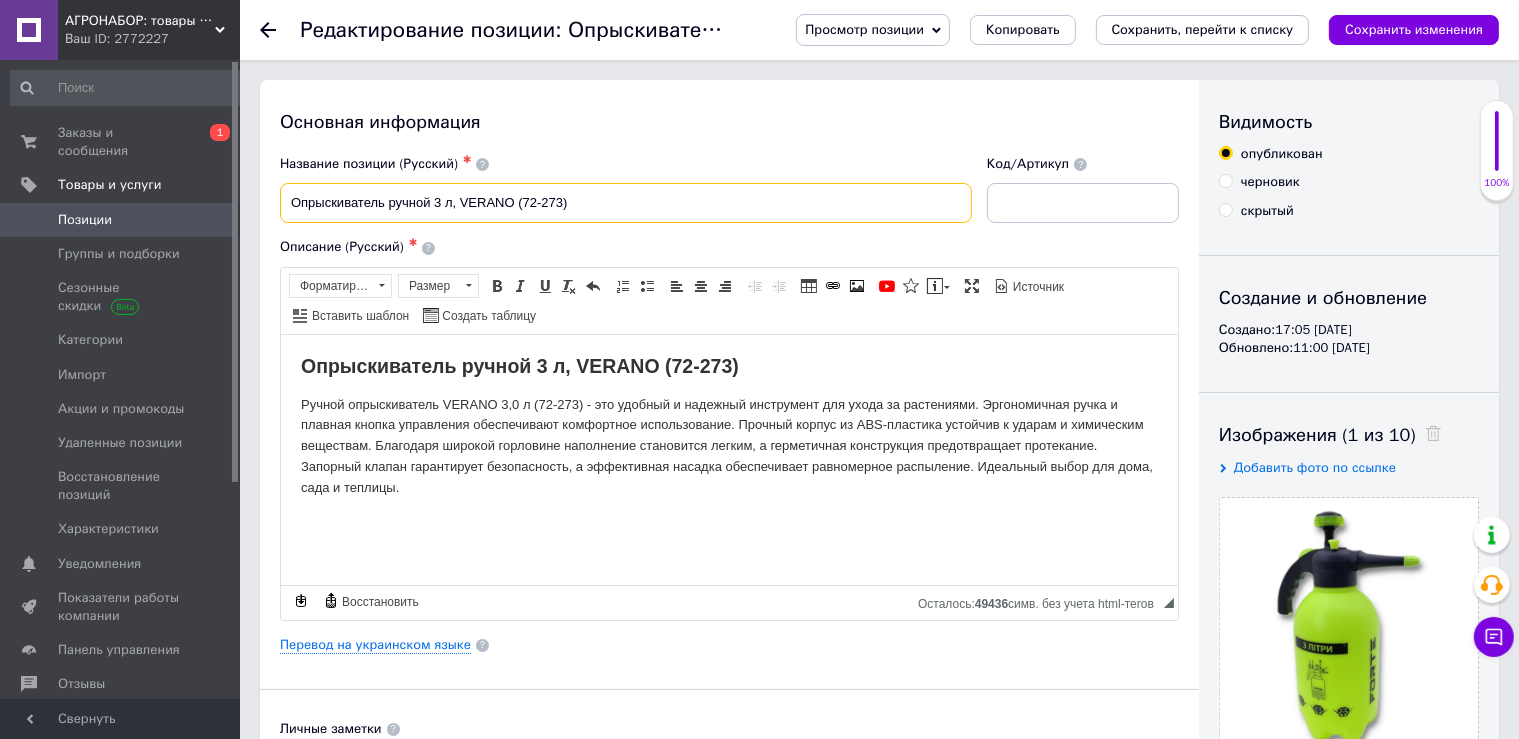 drag, startPoint x: 479, startPoint y: 187, endPoint x: 278, endPoint y: 182, distance: 201.06218 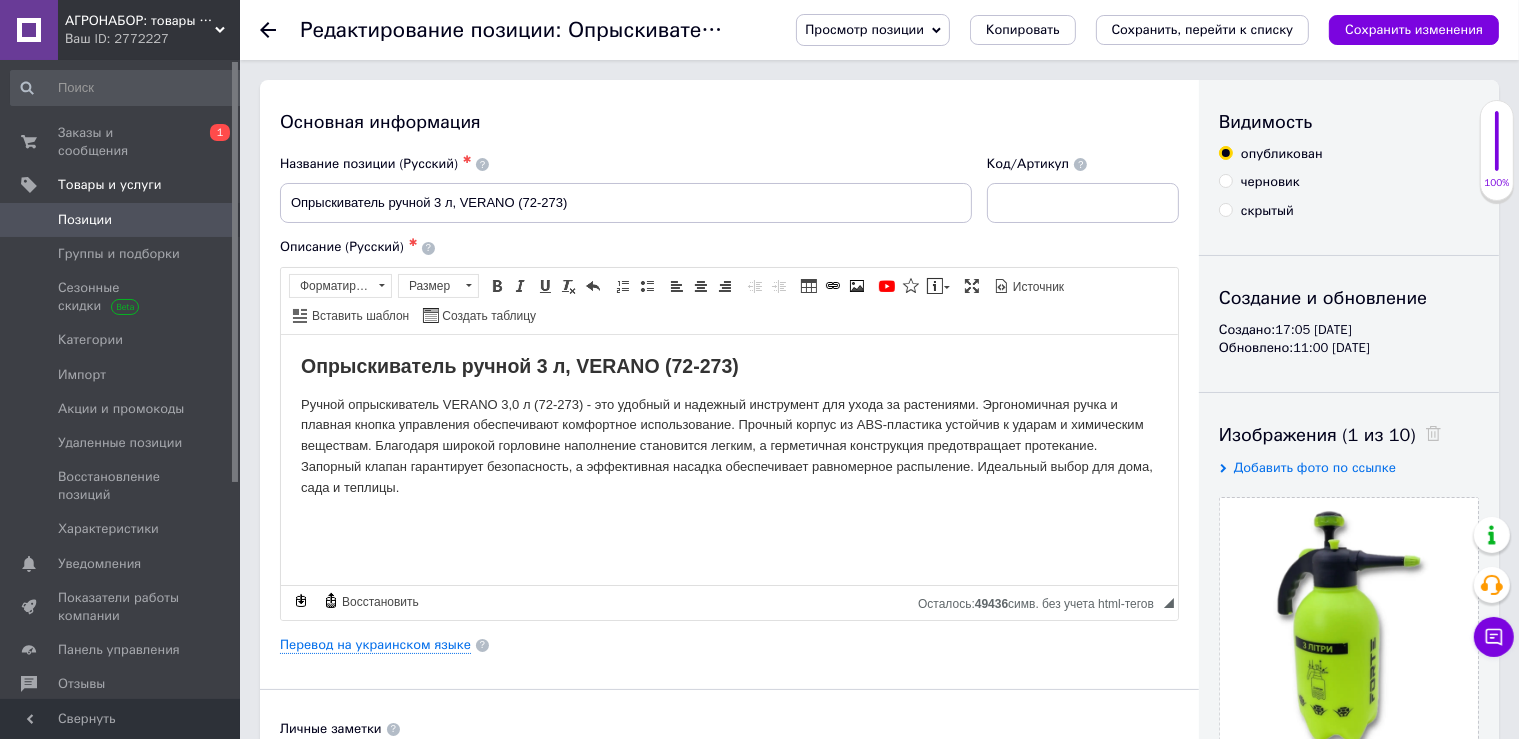 click on "Перевод на украинском языке" at bounding box center (729, 645) 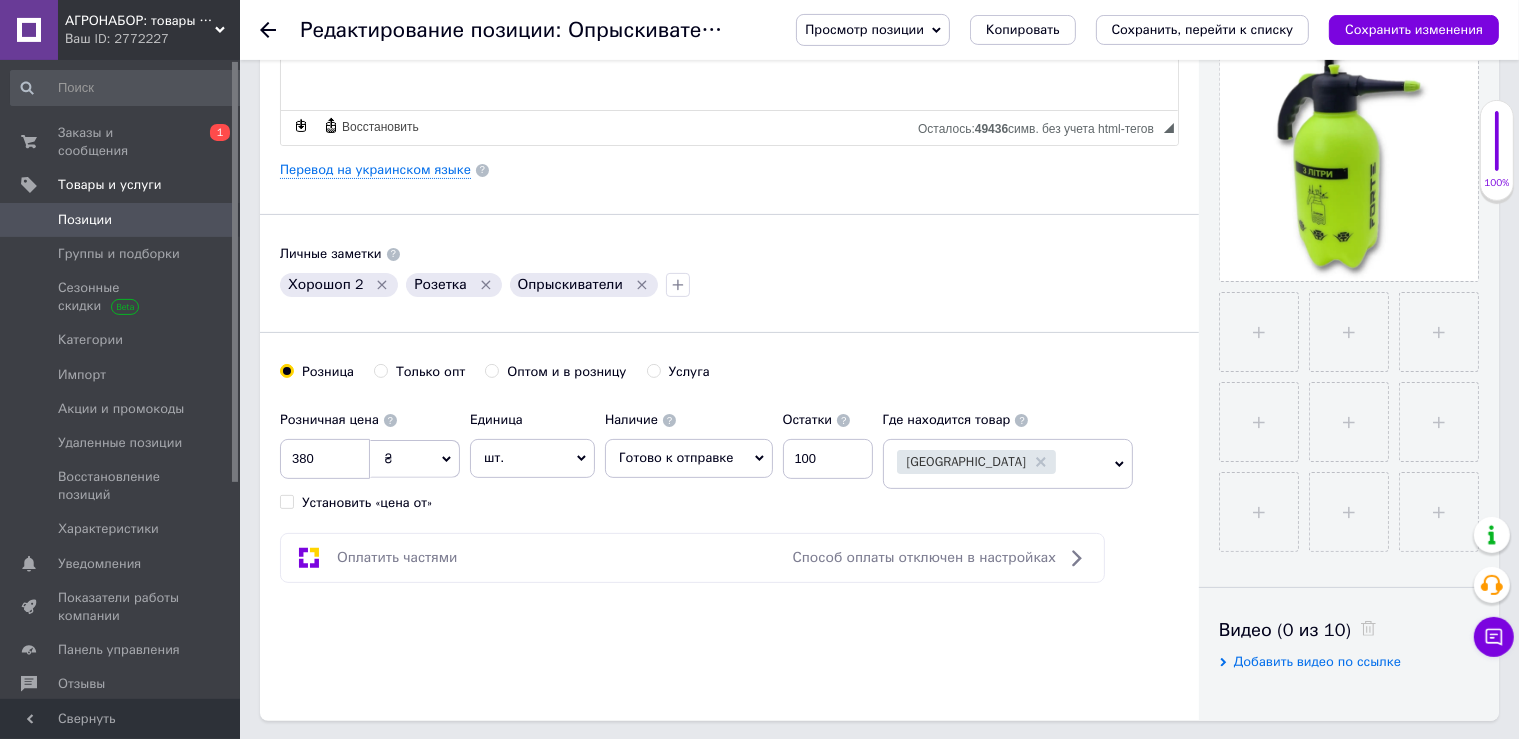 scroll, scrollTop: 633, scrollLeft: 0, axis: vertical 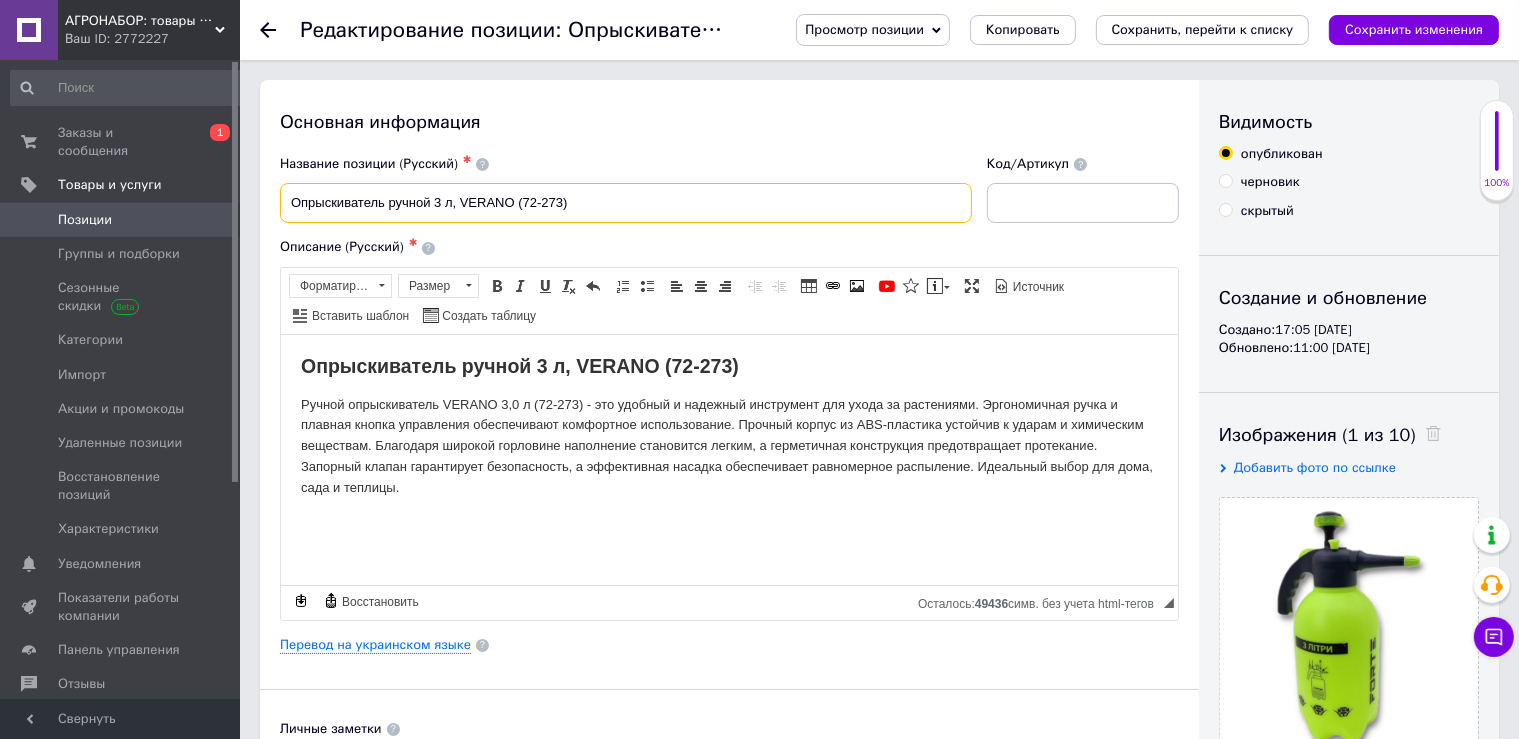 drag, startPoint x: 480, startPoint y: 199, endPoint x: 282, endPoint y: 195, distance: 198.0404 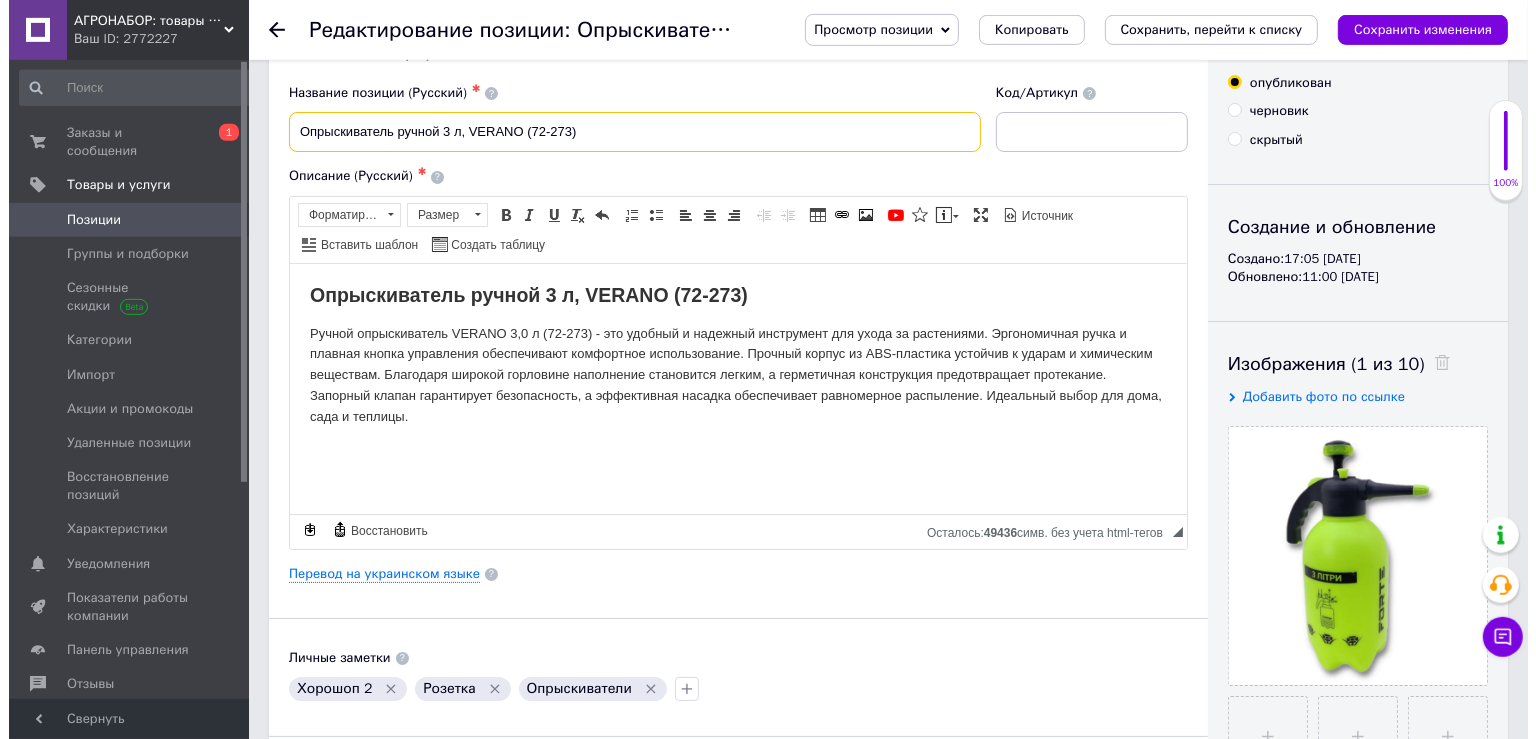 scroll, scrollTop: 211, scrollLeft: 0, axis: vertical 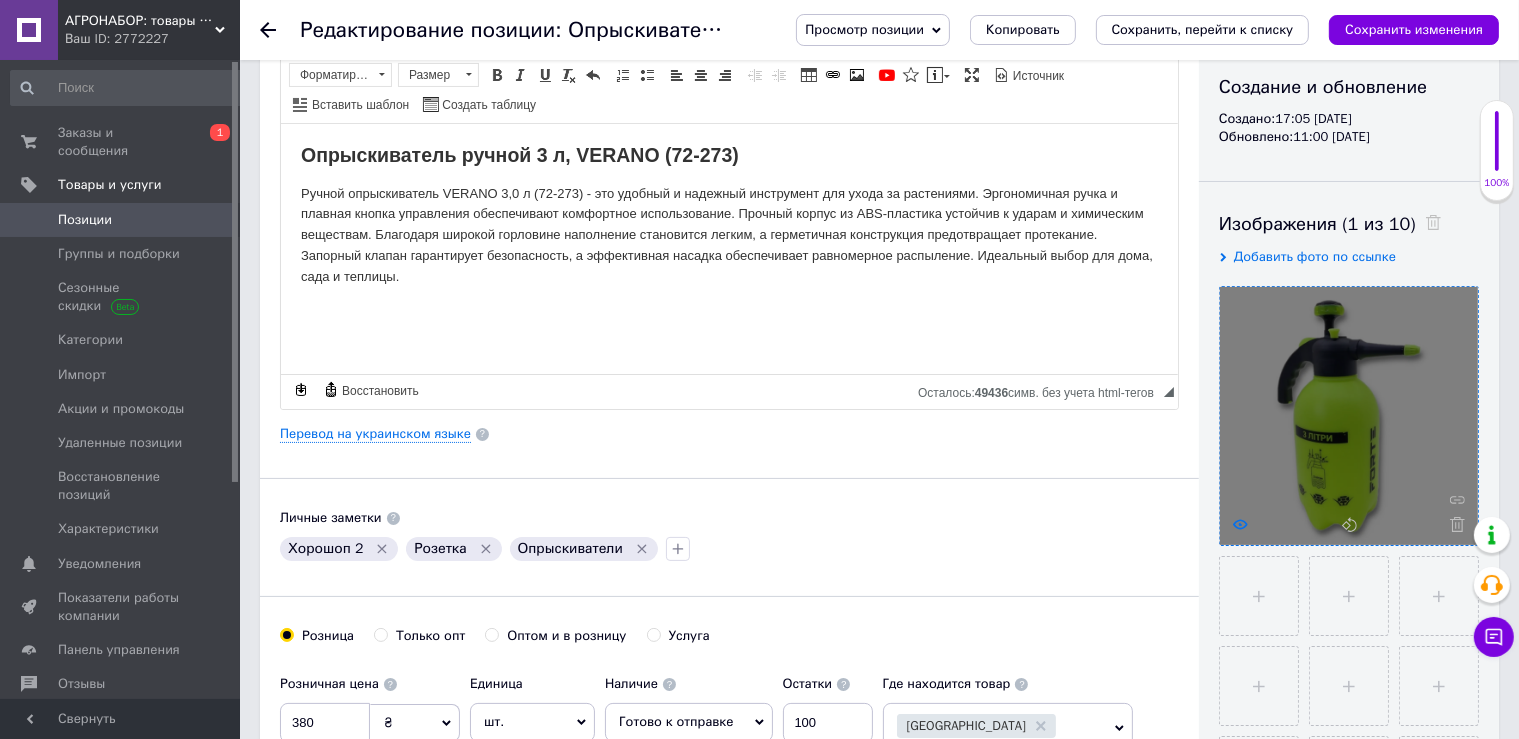 click 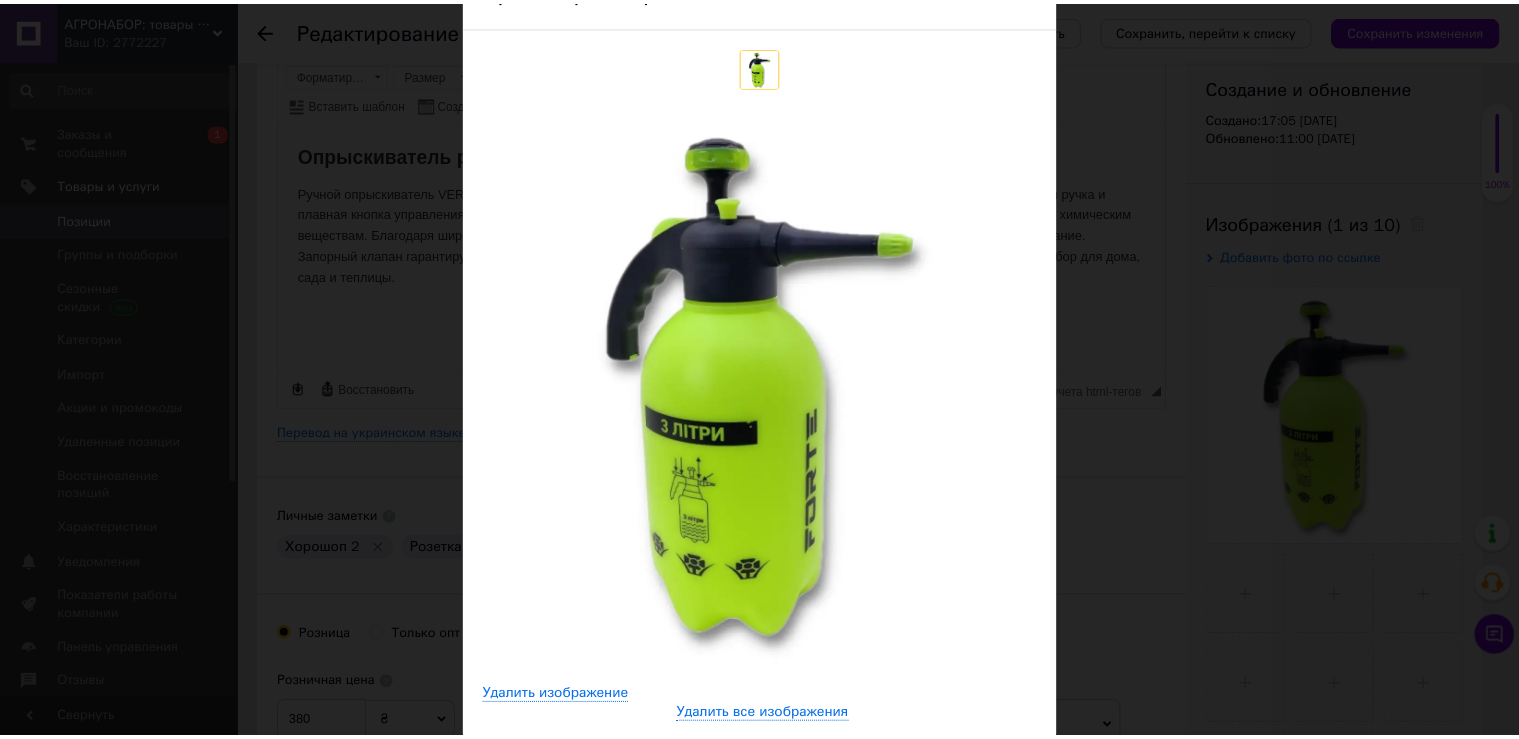 scroll, scrollTop: 191, scrollLeft: 0, axis: vertical 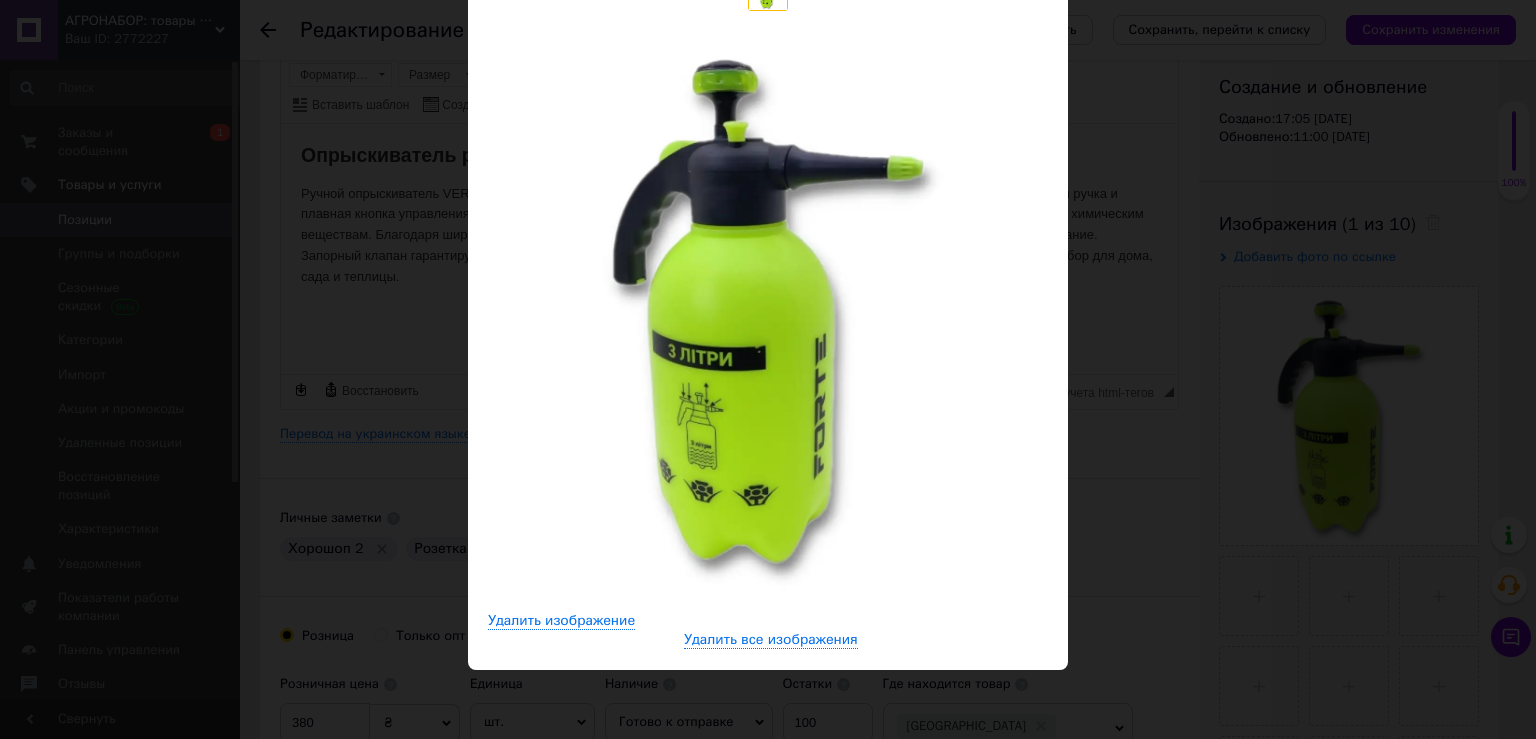 click on "× Просмотр изображения Удалить изображение Удалить все изображения" at bounding box center [768, 369] 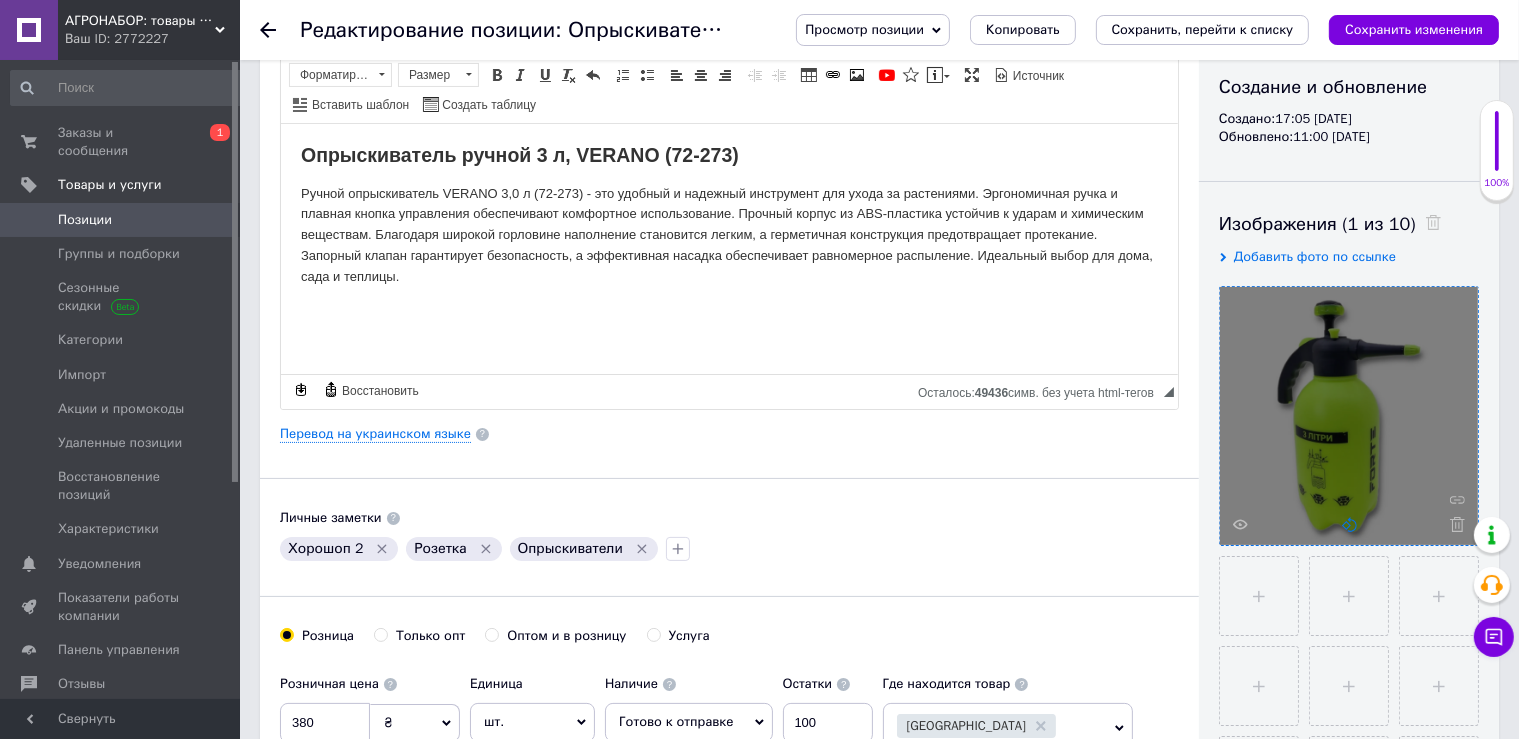 click 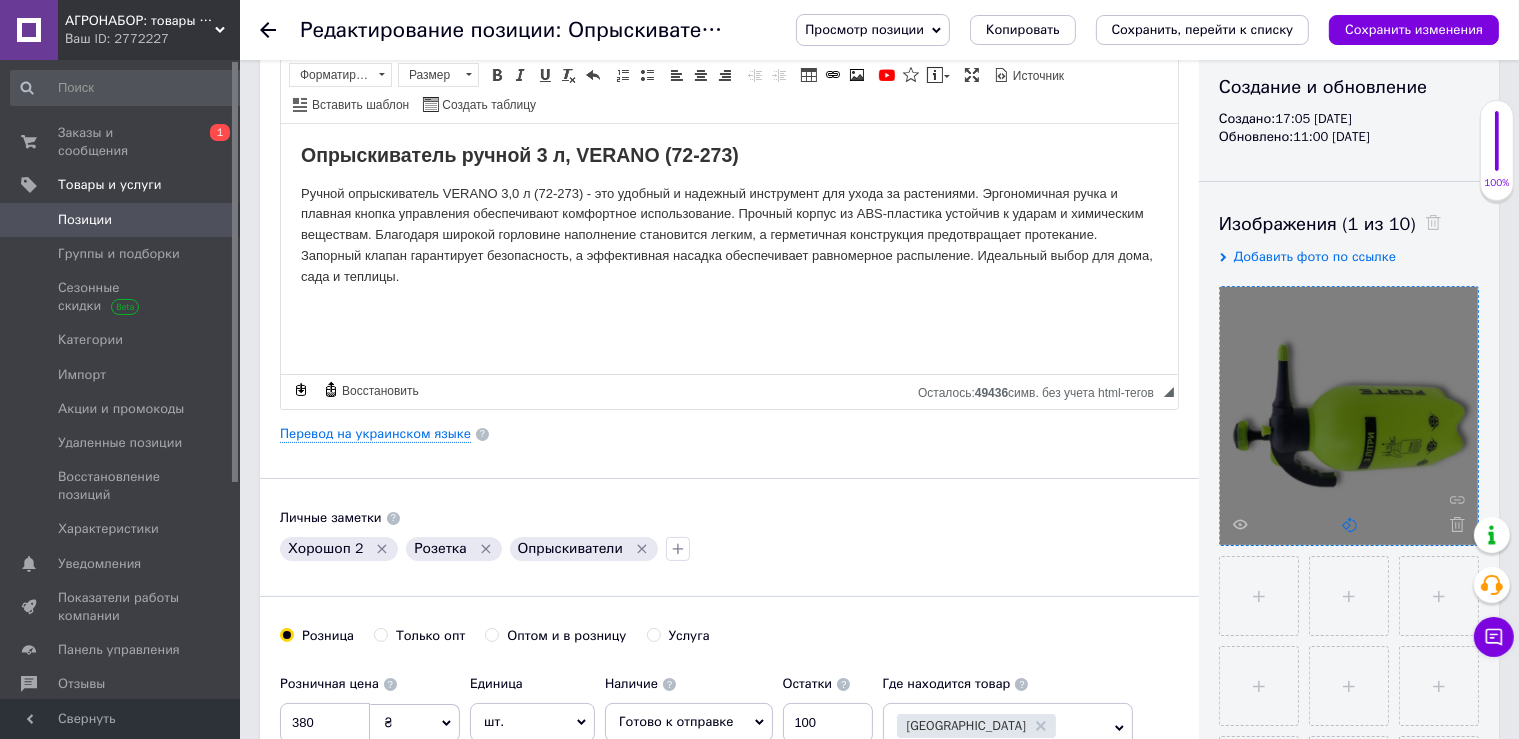 click 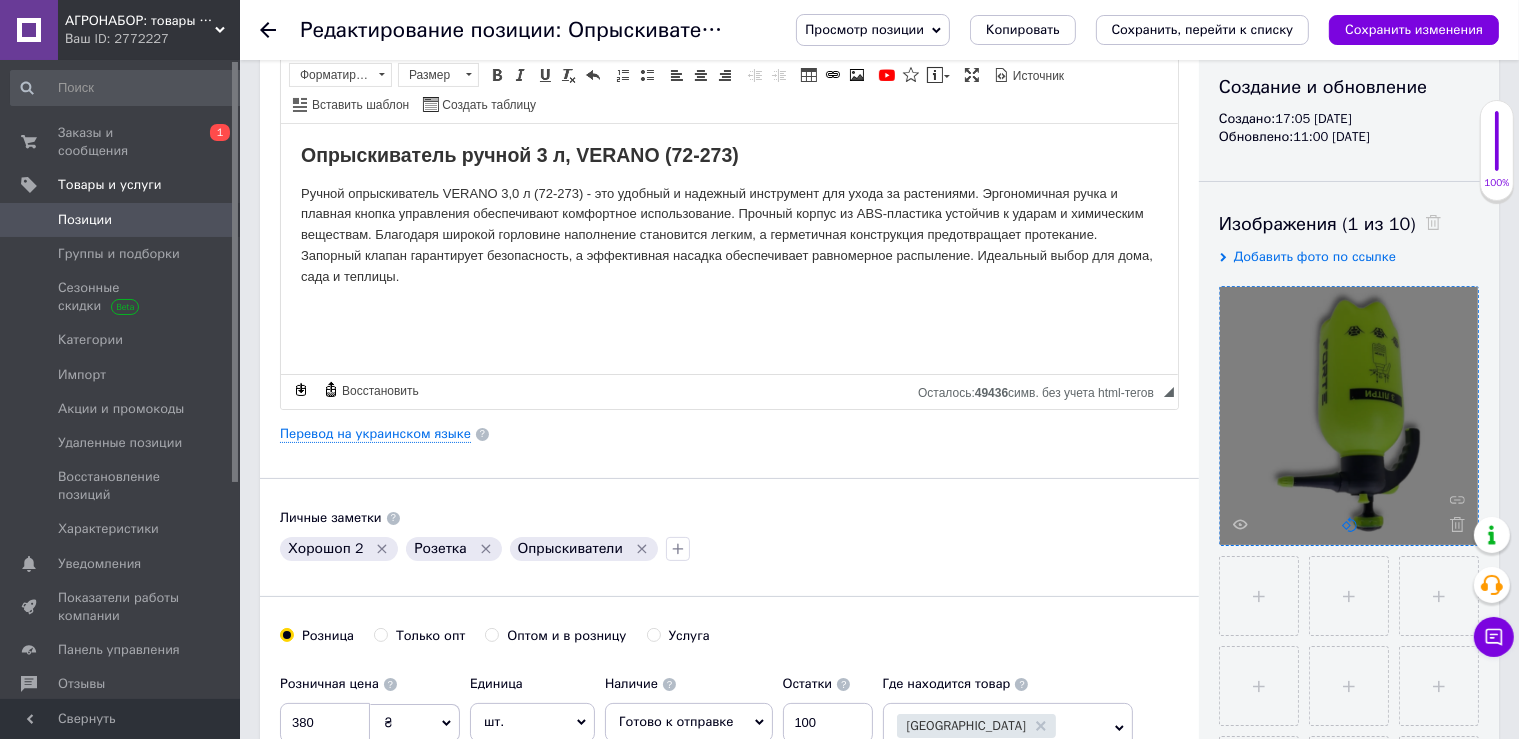 click 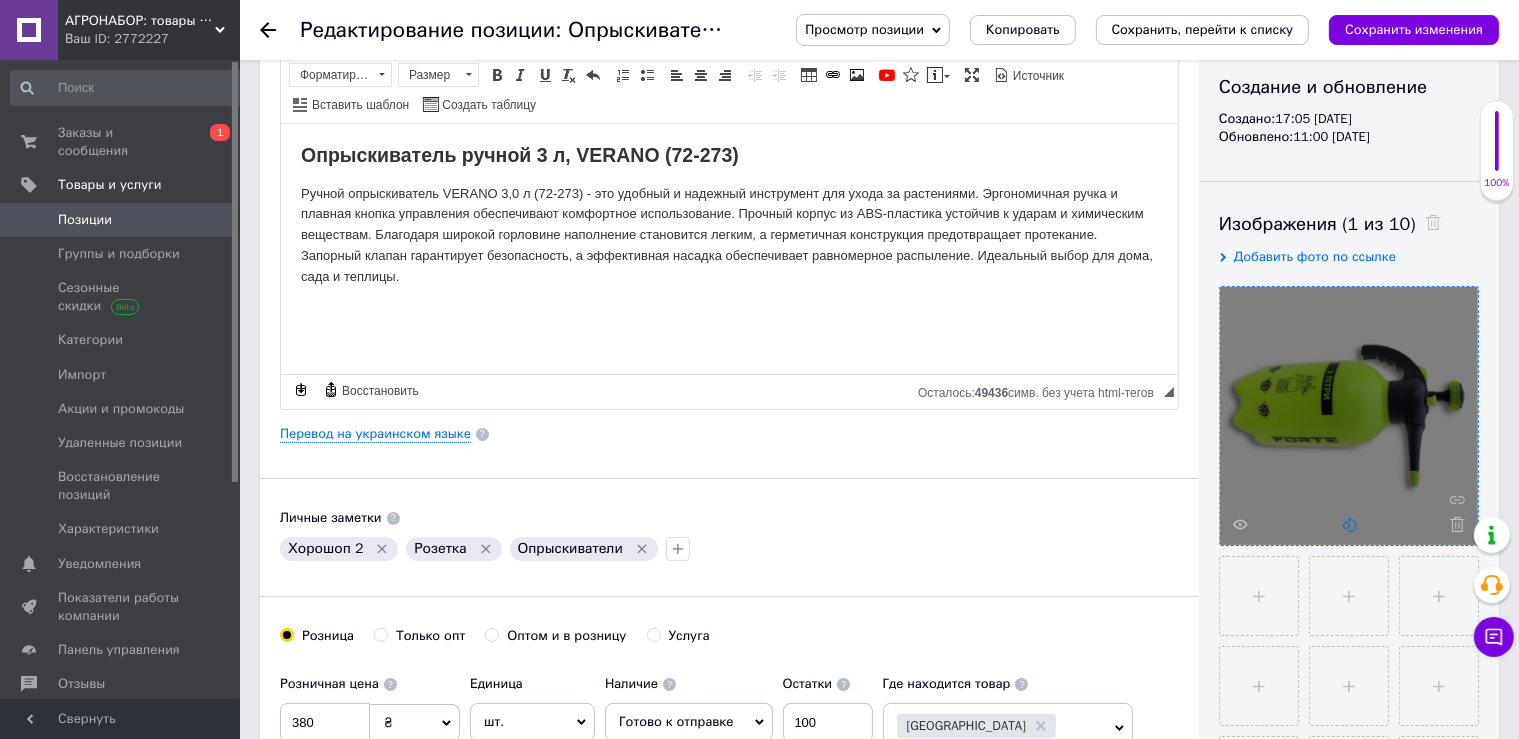 click 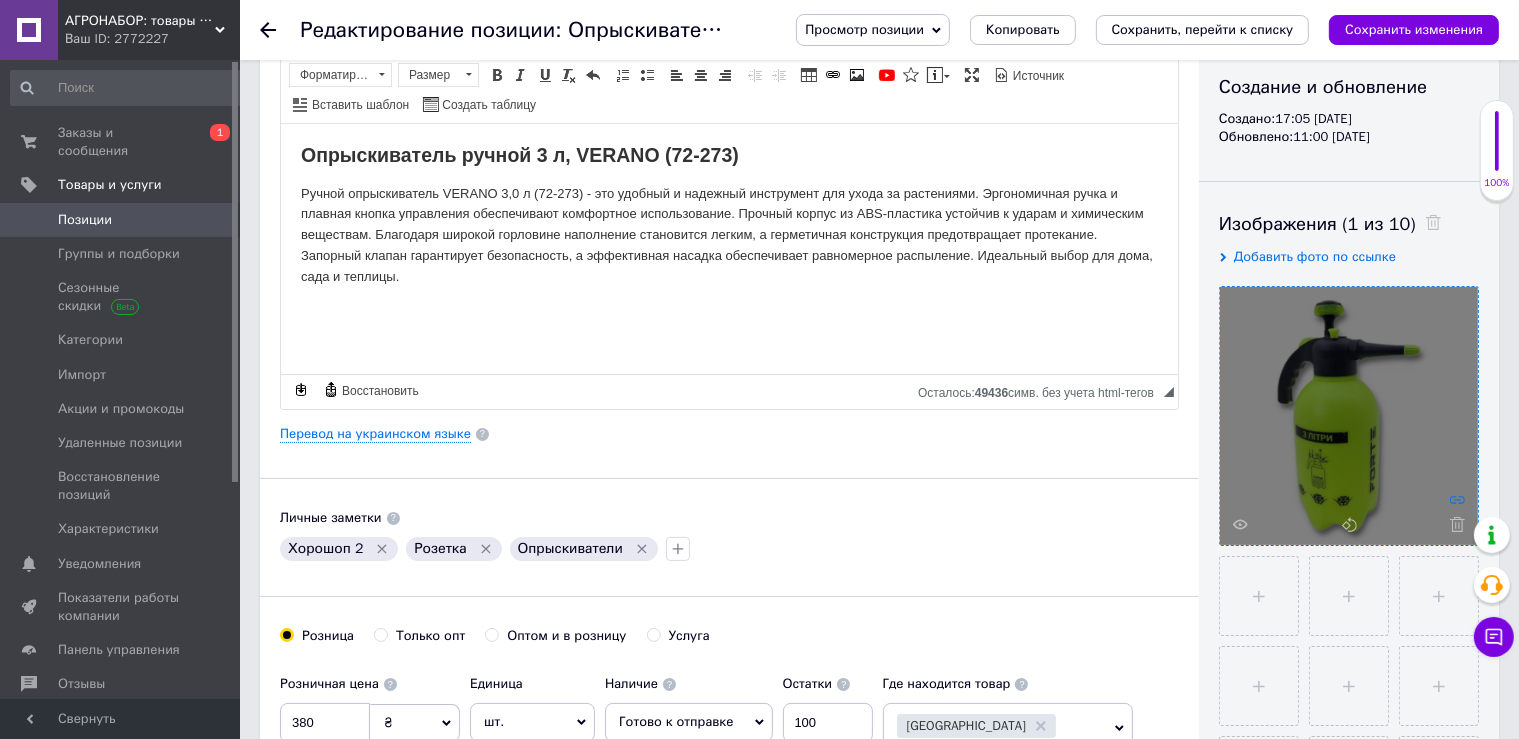 click 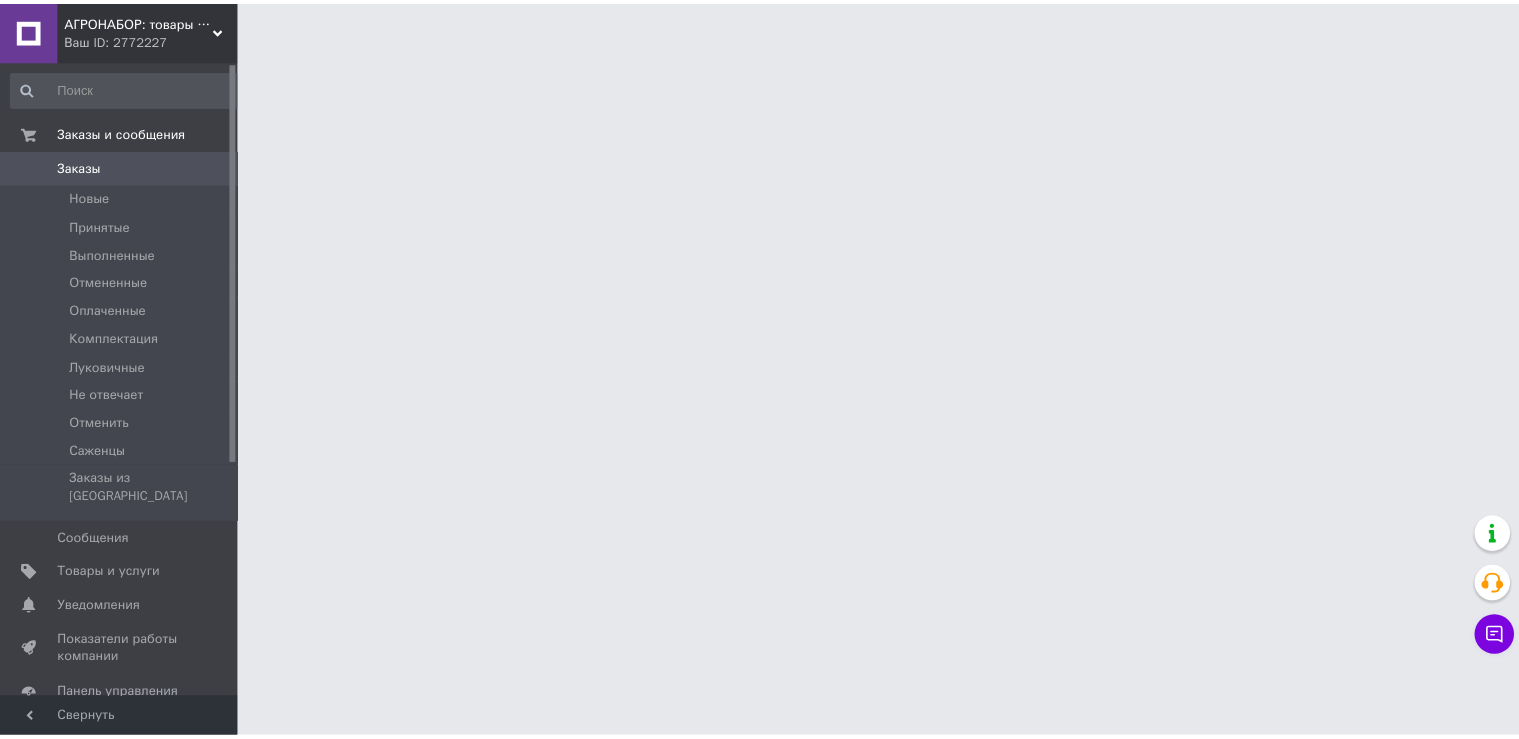 scroll, scrollTop: 0, scrollLeft: 0, axis: both 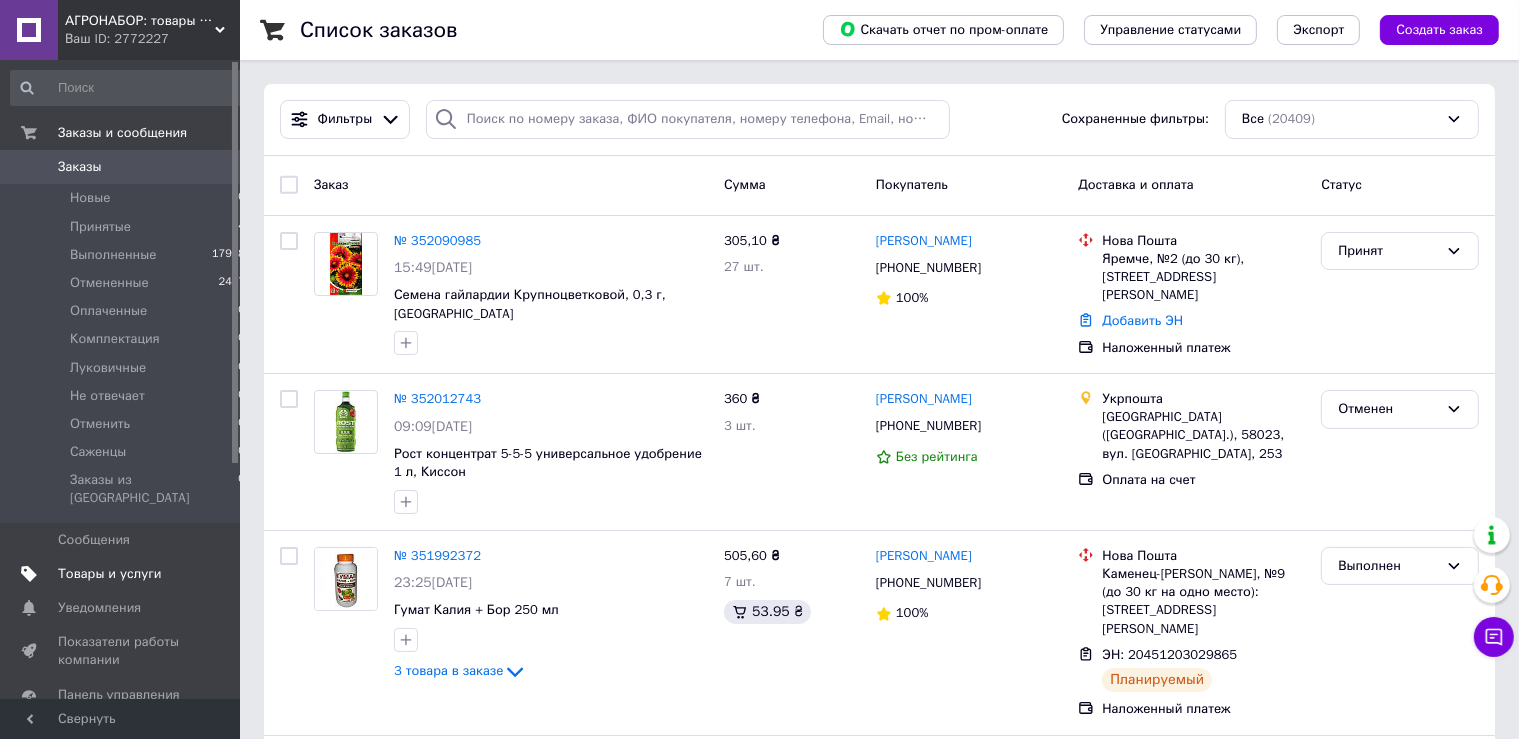 click on "Товары и услуги" at bounding box center (110, 574) 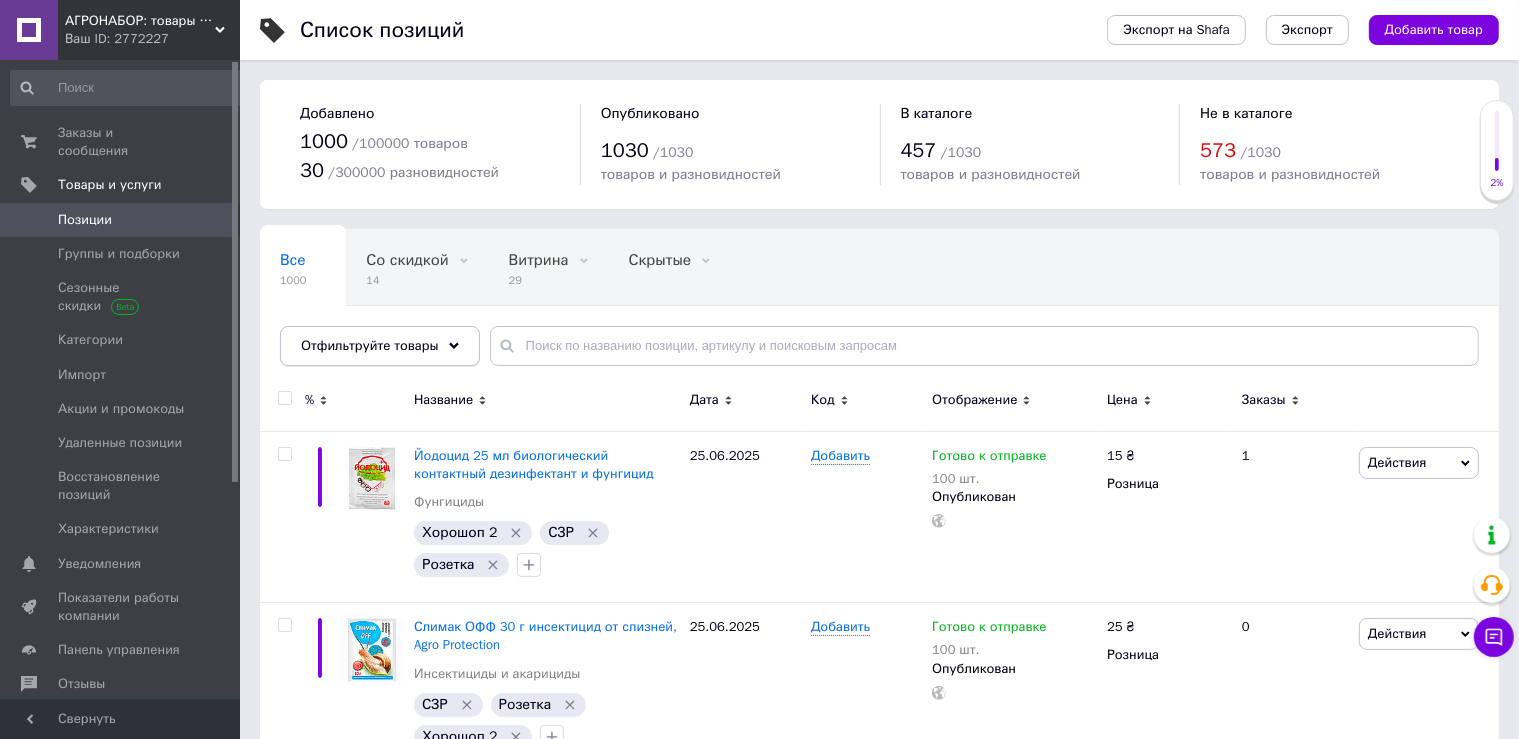 click on "Отфильтруйте товары" at bounding box center (380, 346) 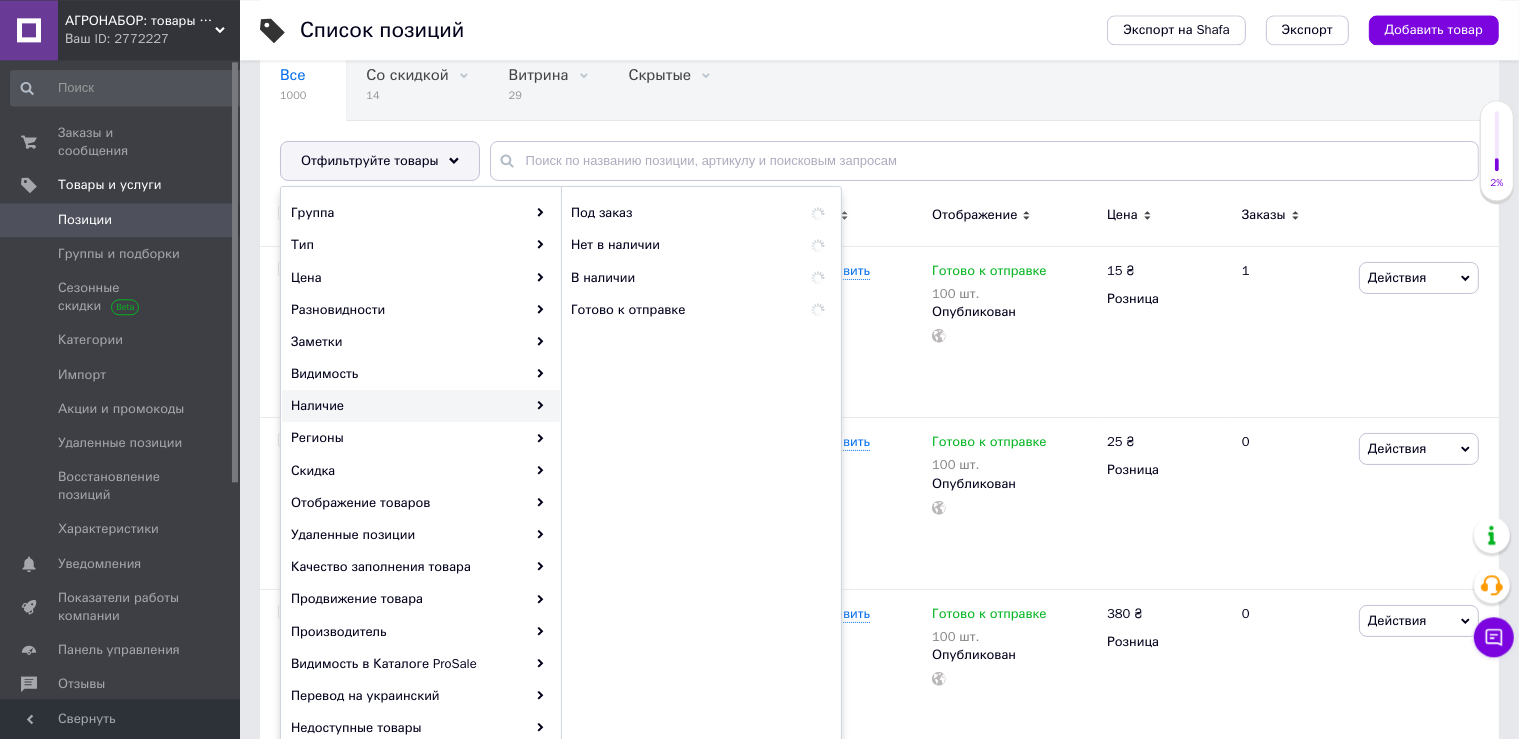 scroll, scrollTop: 211, scrollLeft: 0, axis: vertical 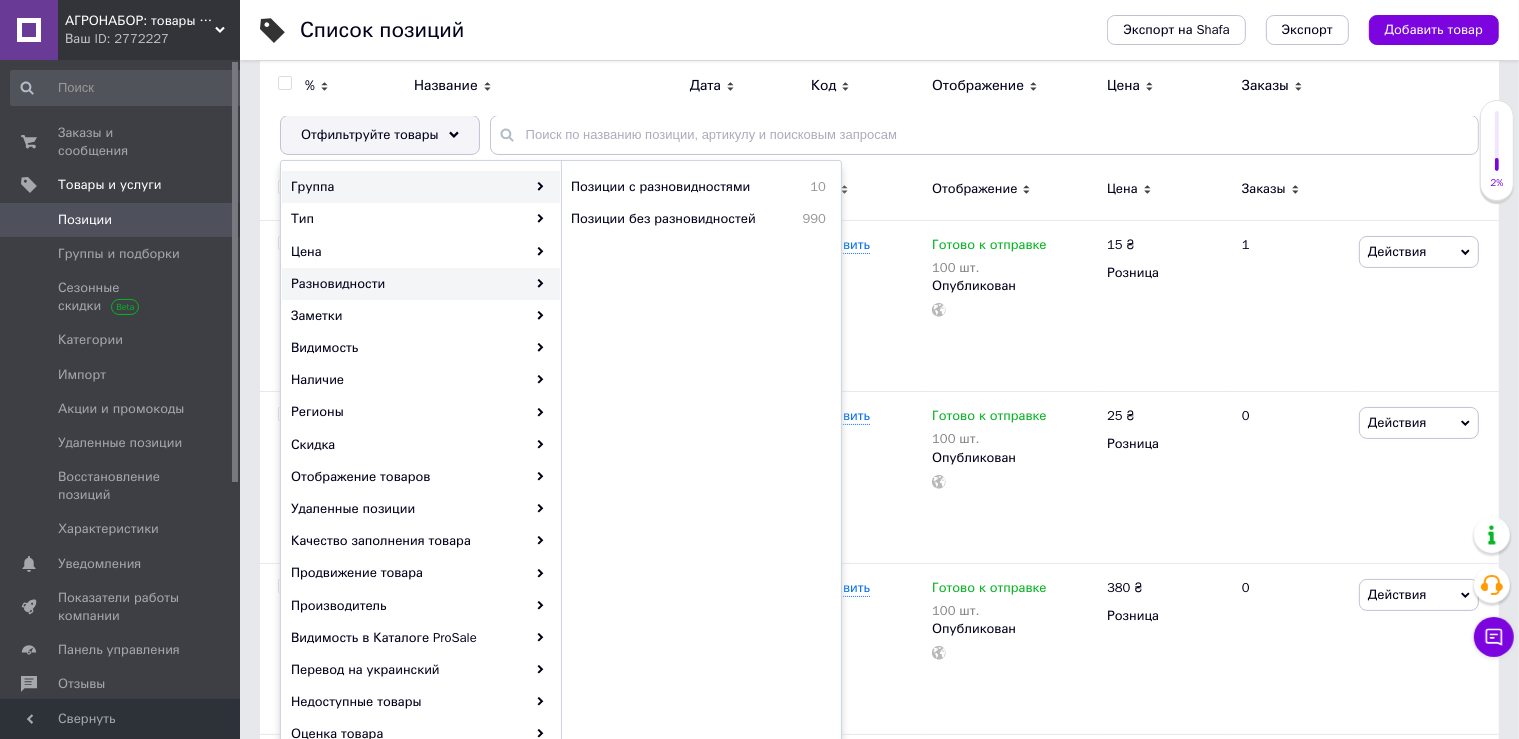 click on "Группа" at bounding box center (421, 187) 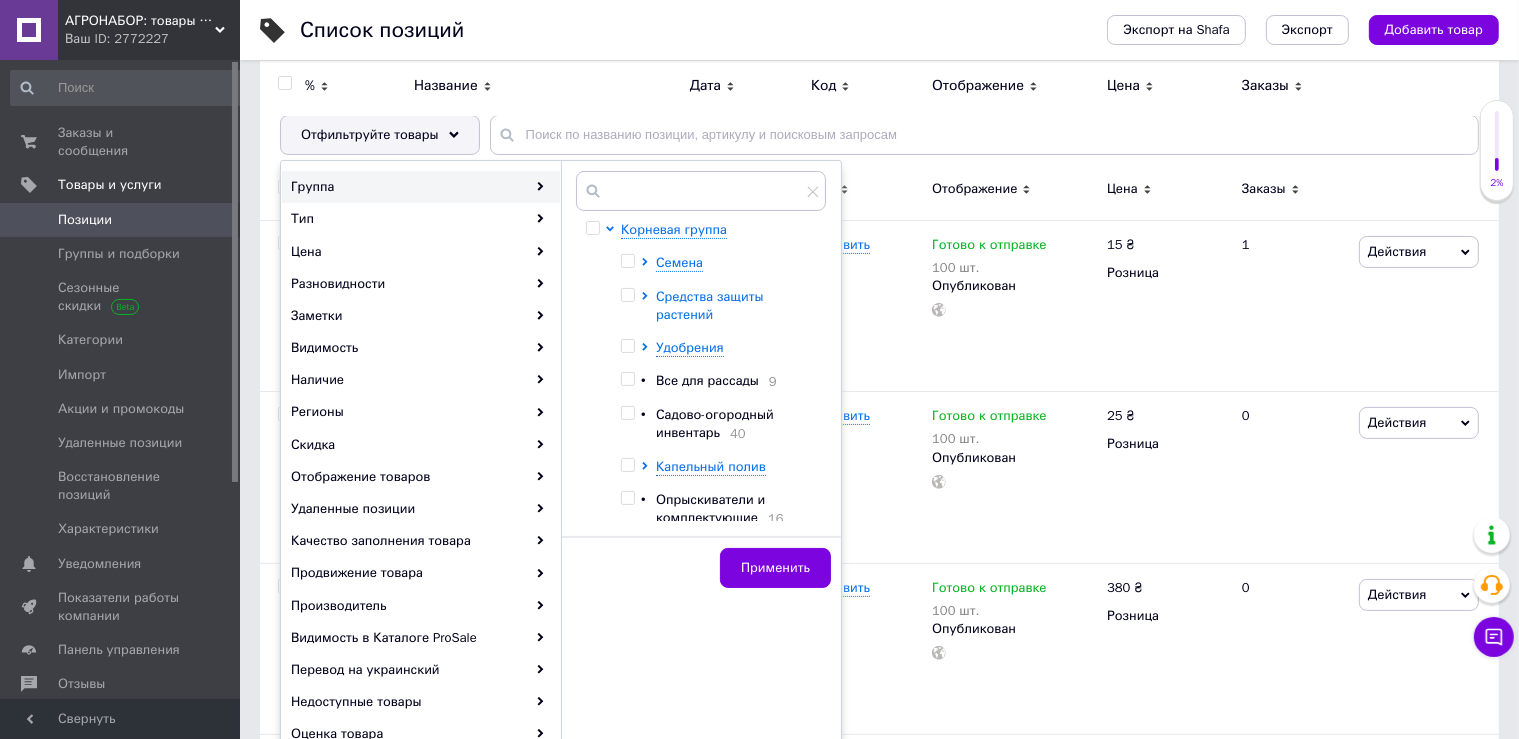 click on "Средства защиты растений" at bounding box center (710, 305) 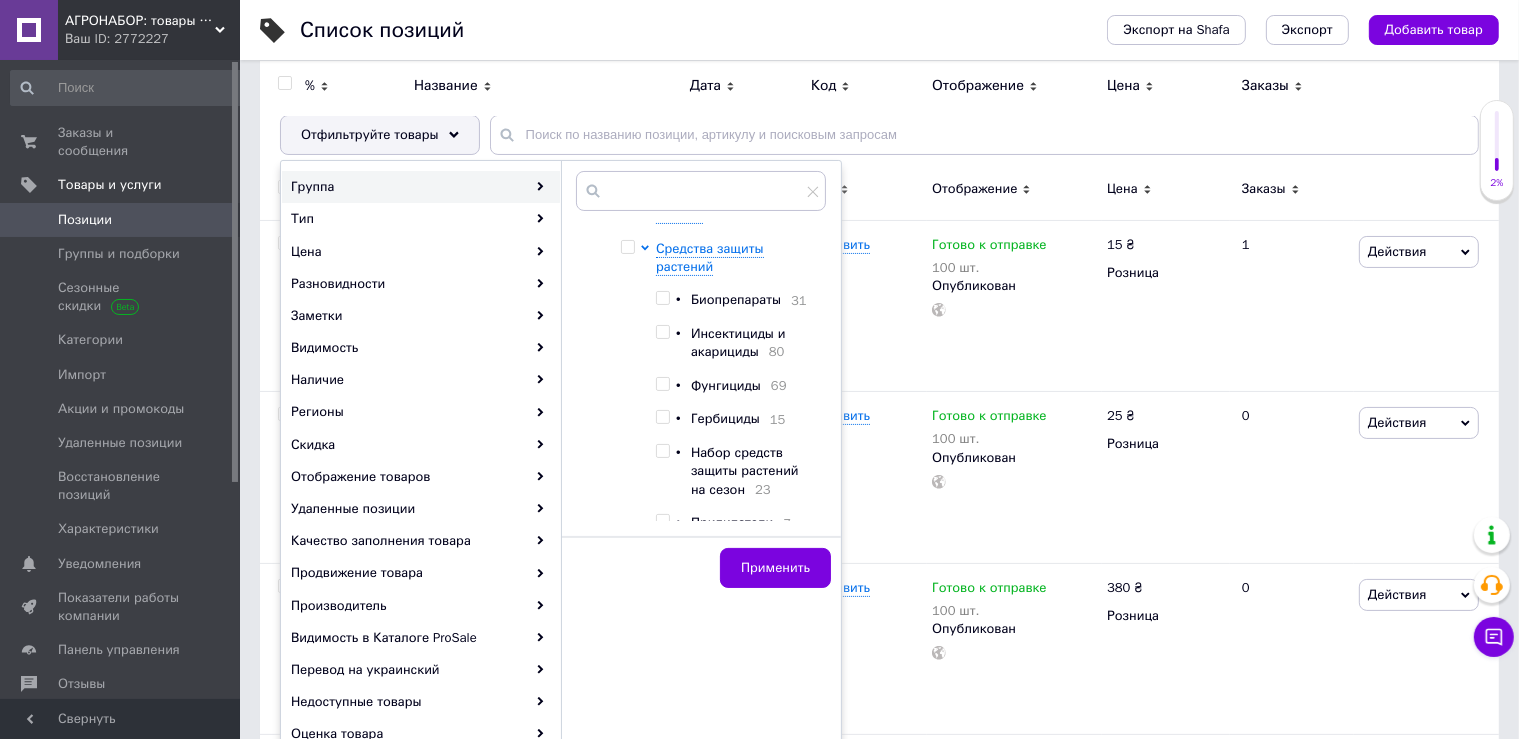 scroll, scrollTop: 106, scrollLeft: 0, axis: vertical 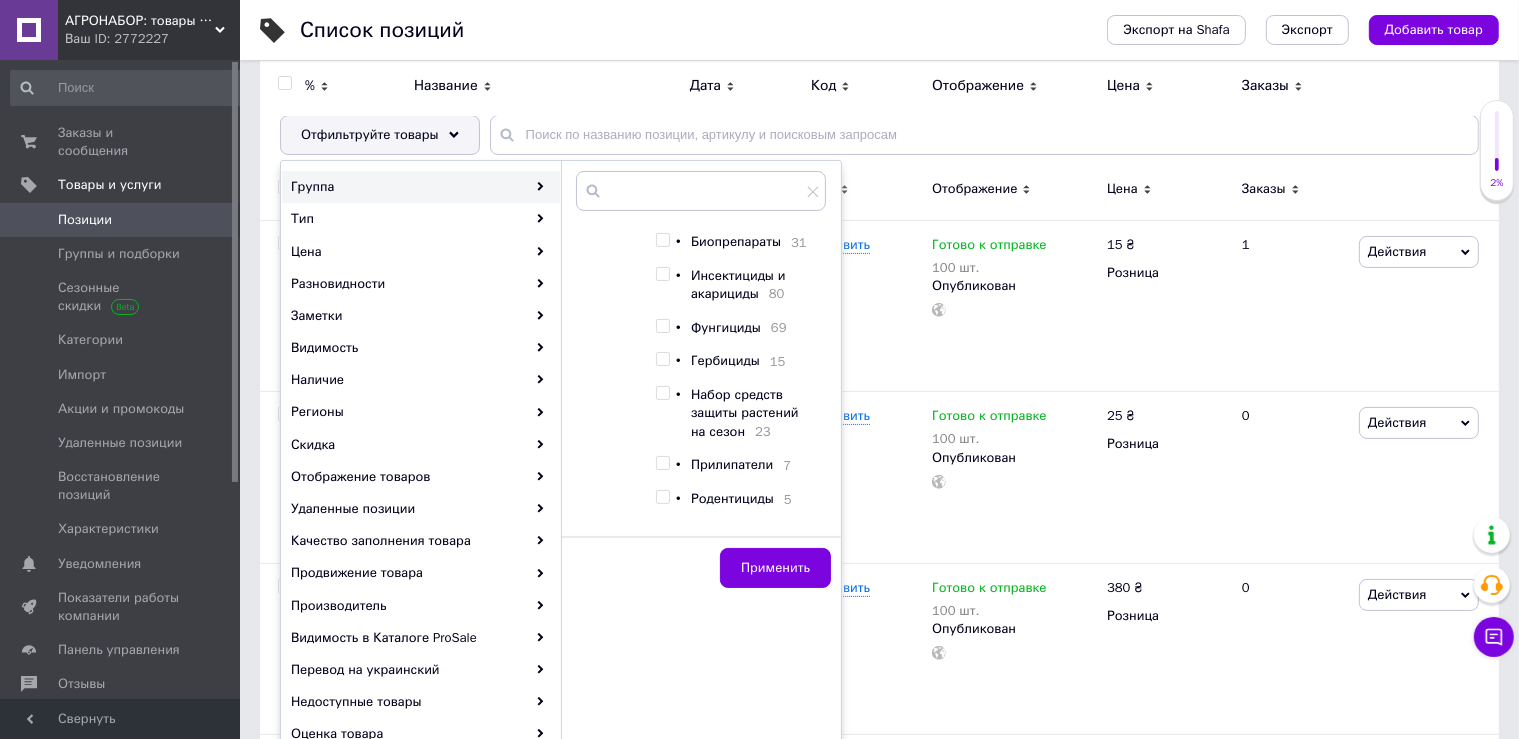 click at bounding box center (662, 393) 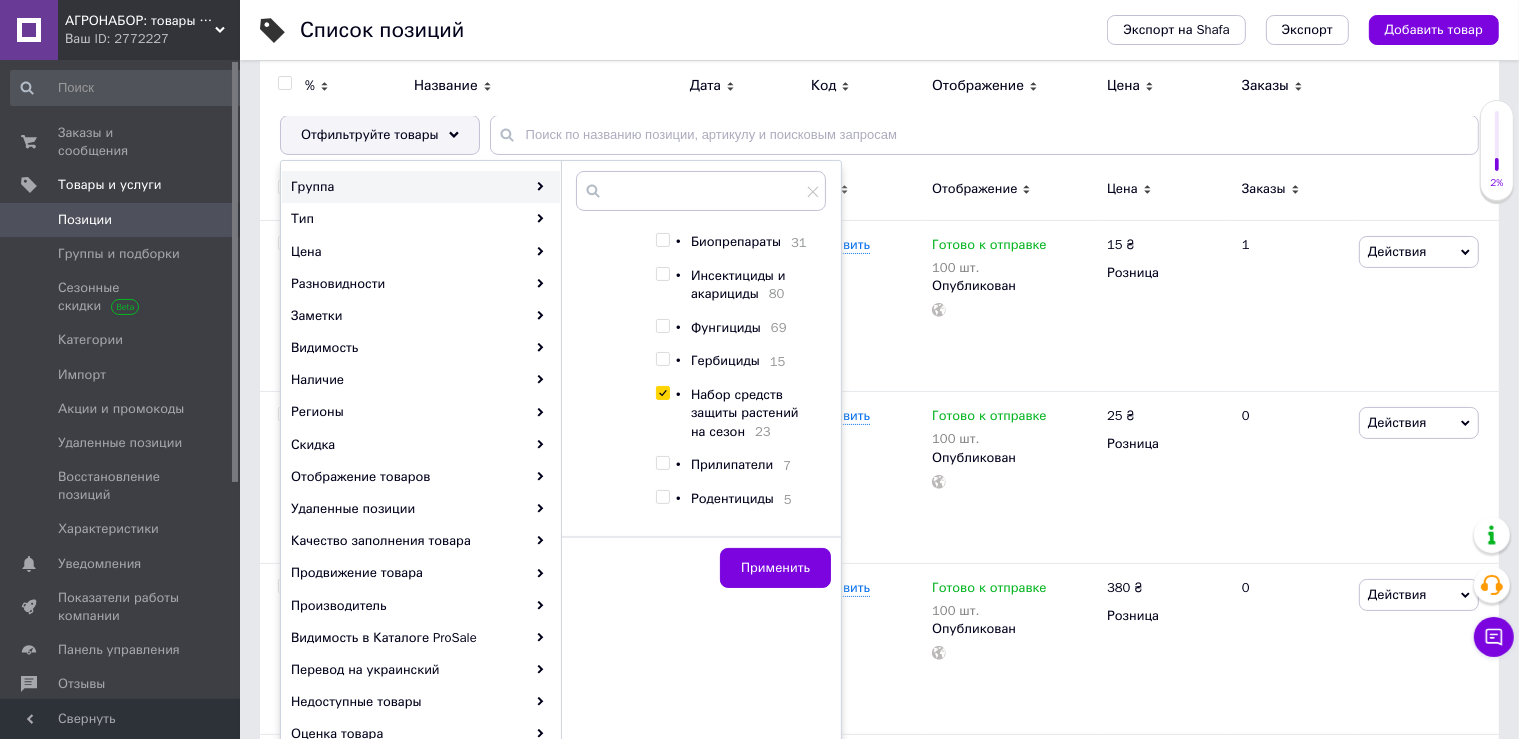 checkbox on "true" 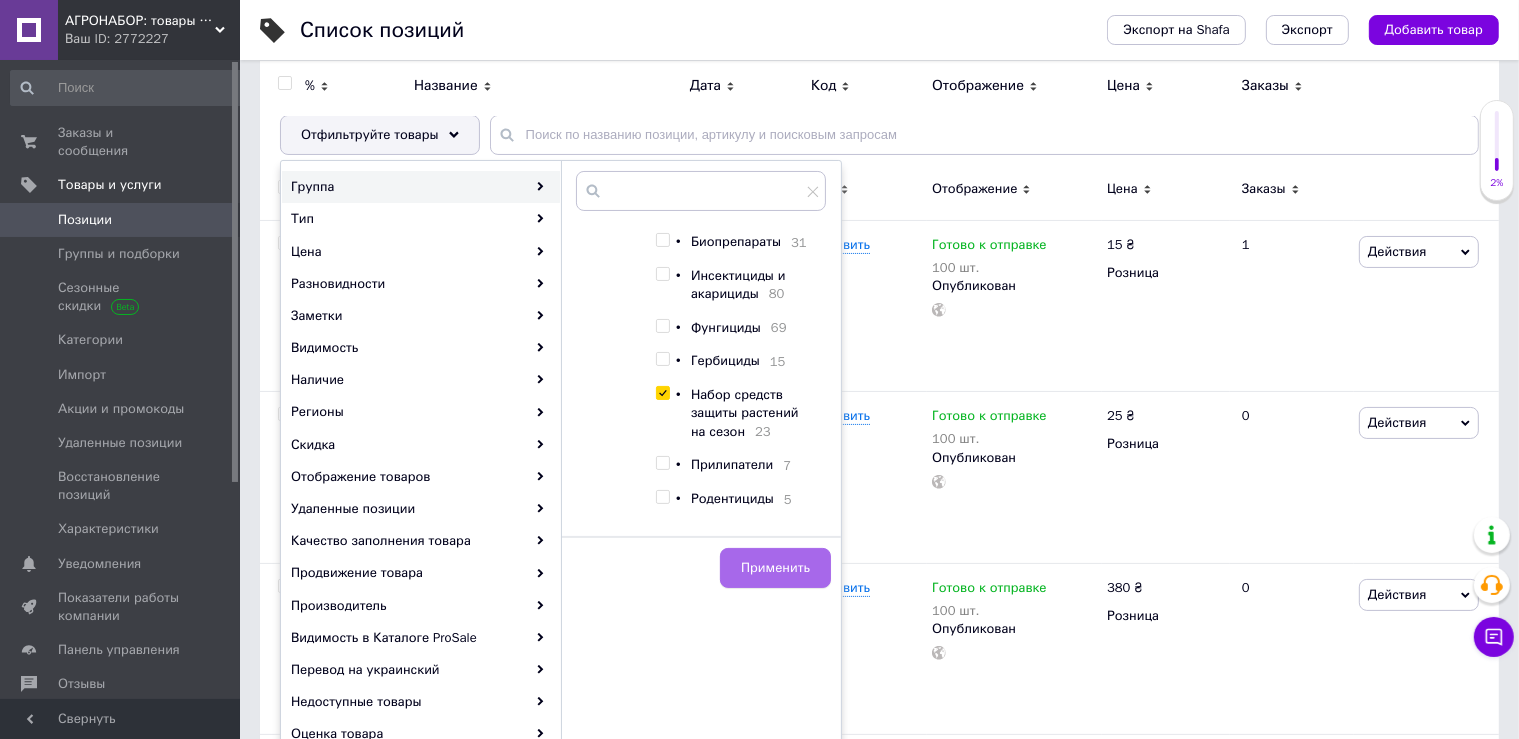 click on "Применить" at bounding box center [775, 568] 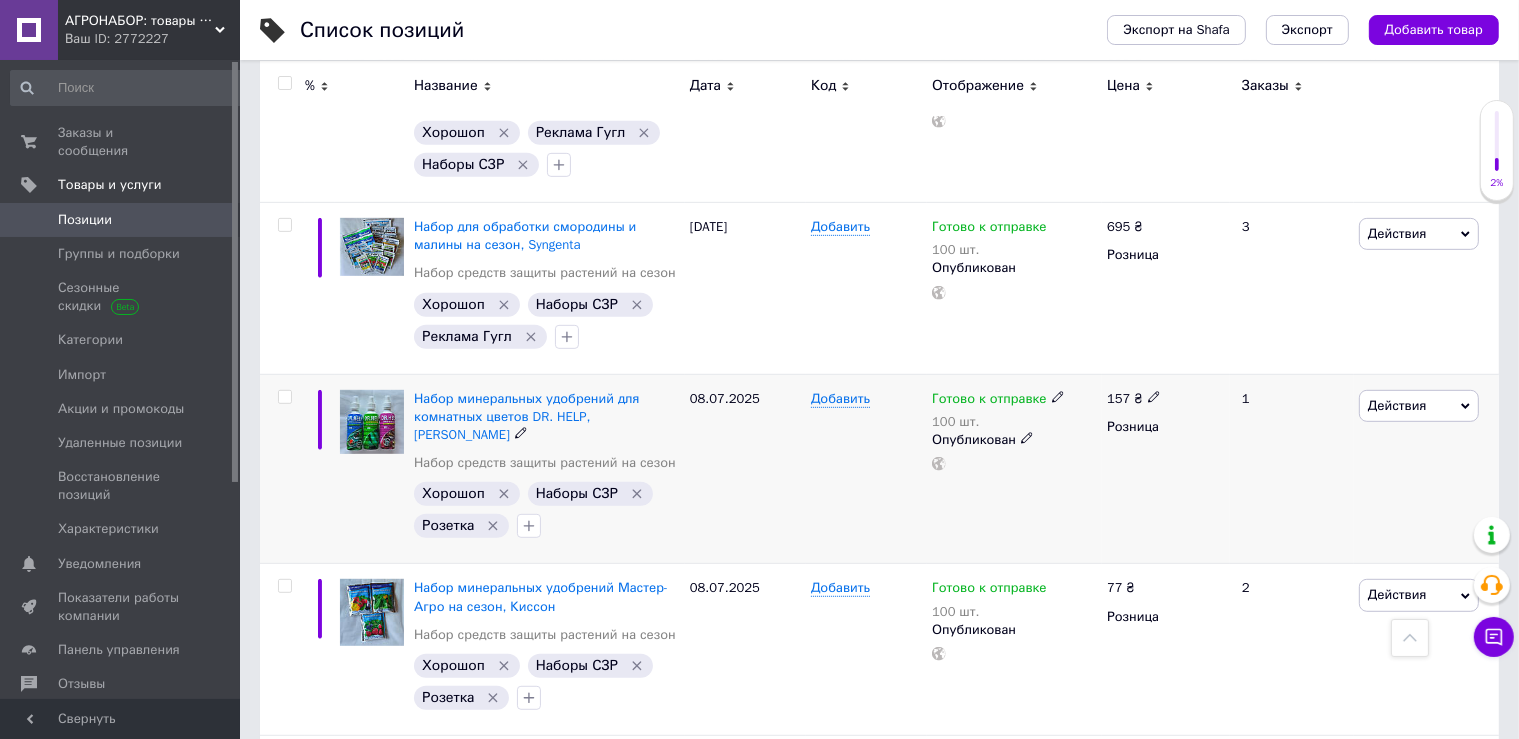scroll, scrollTop: 1584, scrollLeft: 0, axis: vertical 